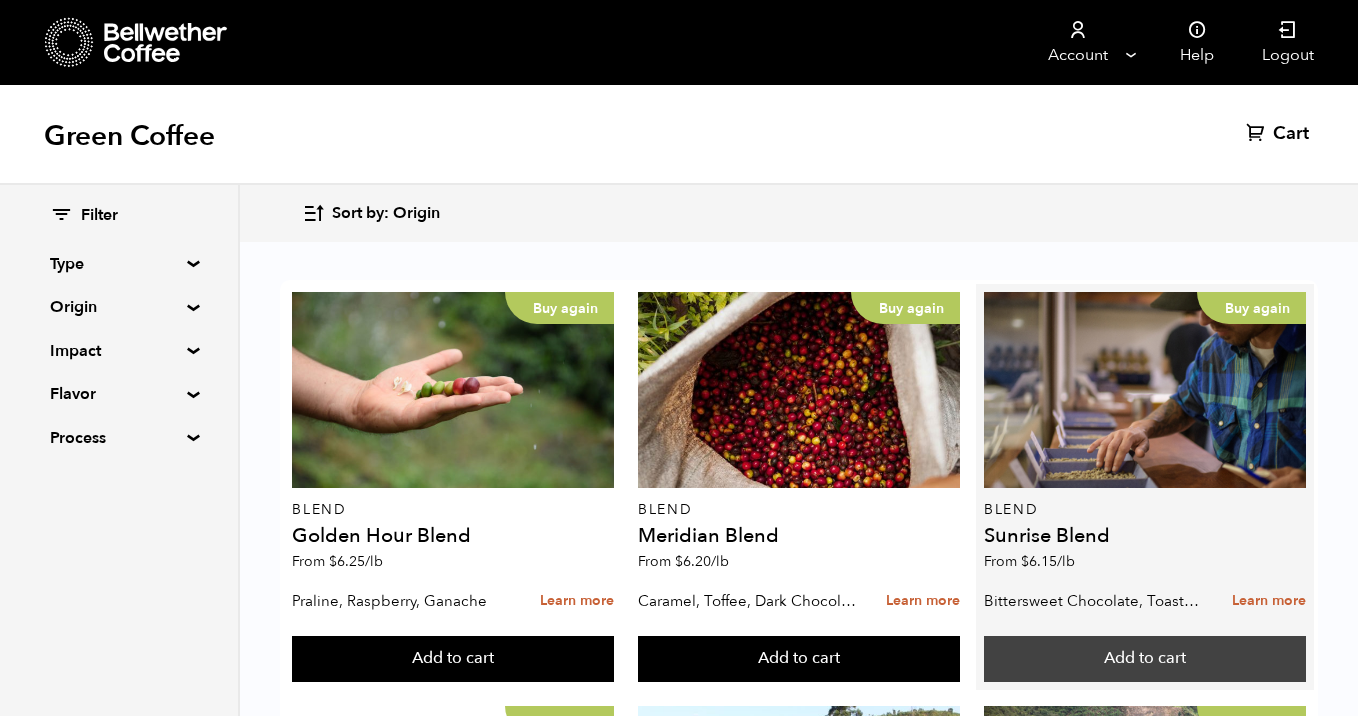 scroll, scrollTop: 9, scrollLeft: 0, axis: vertical 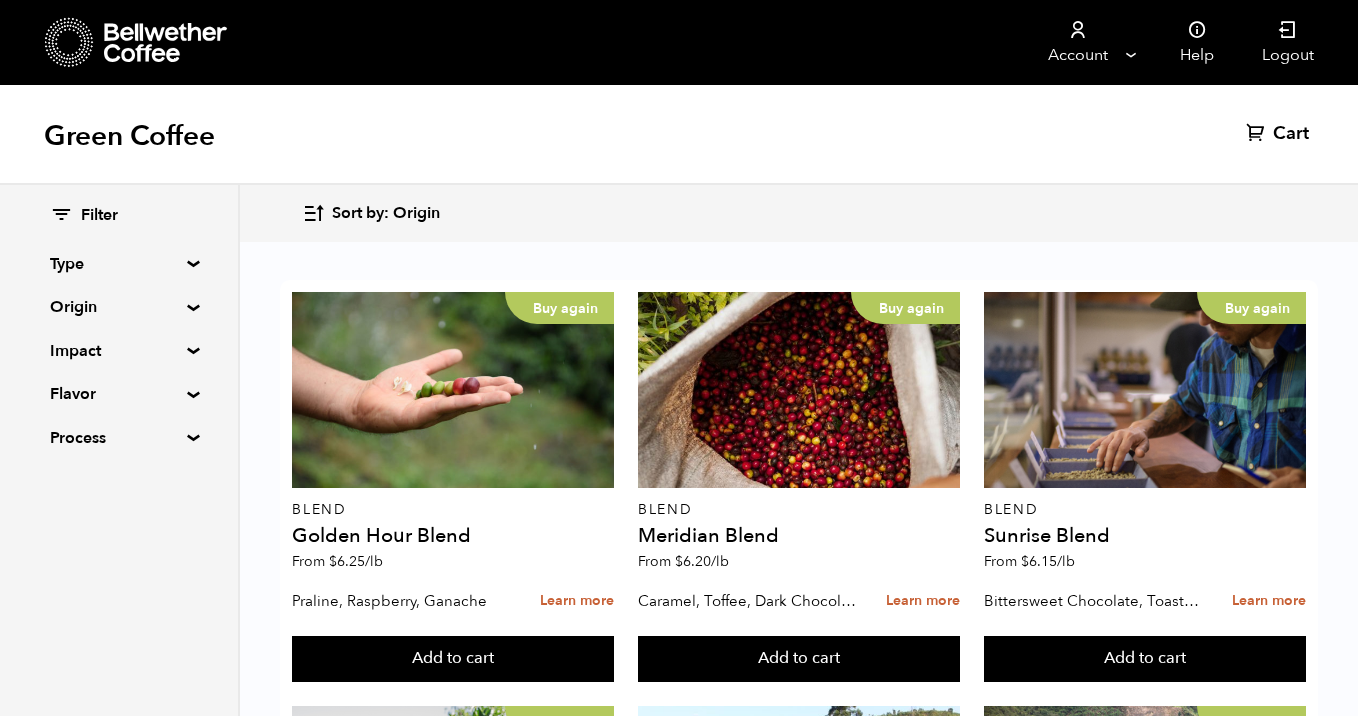 click on "Origin" at bounding box center [119, 307] 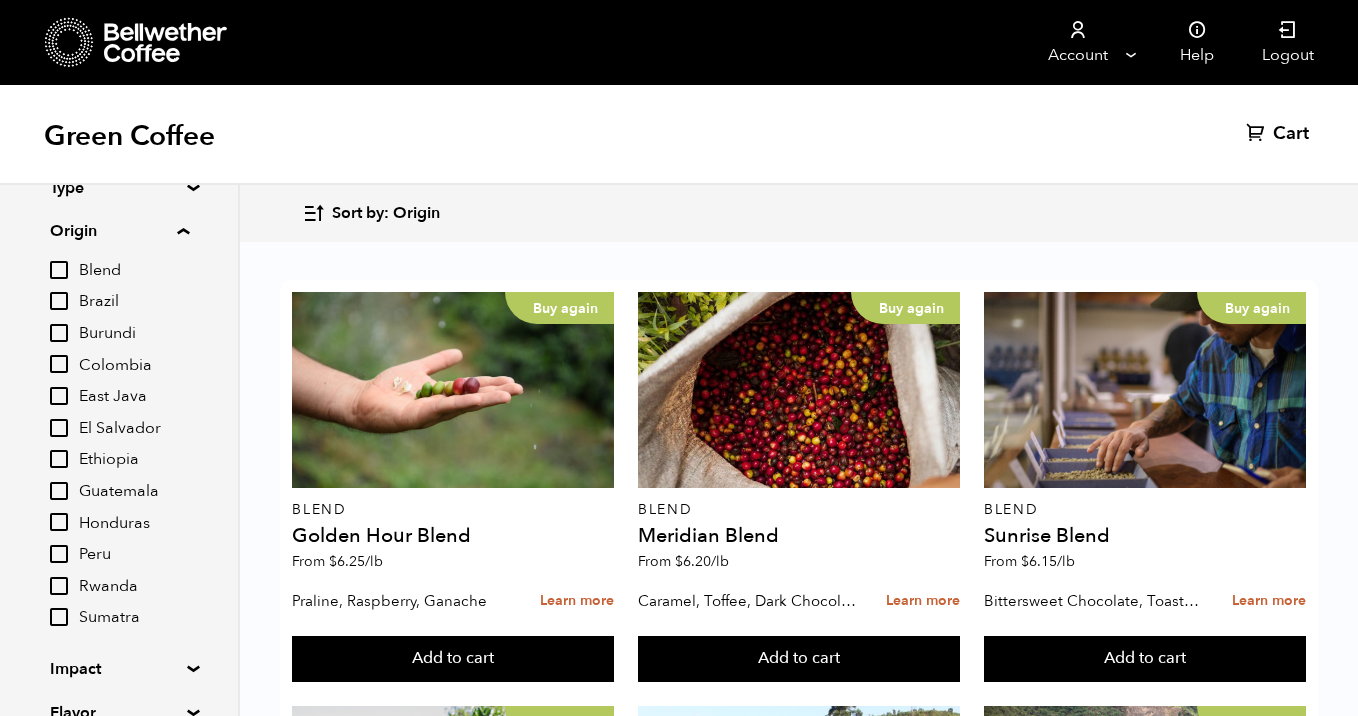 scroll, scrollTop: 74, scrollLeft: 0, axis: vertical 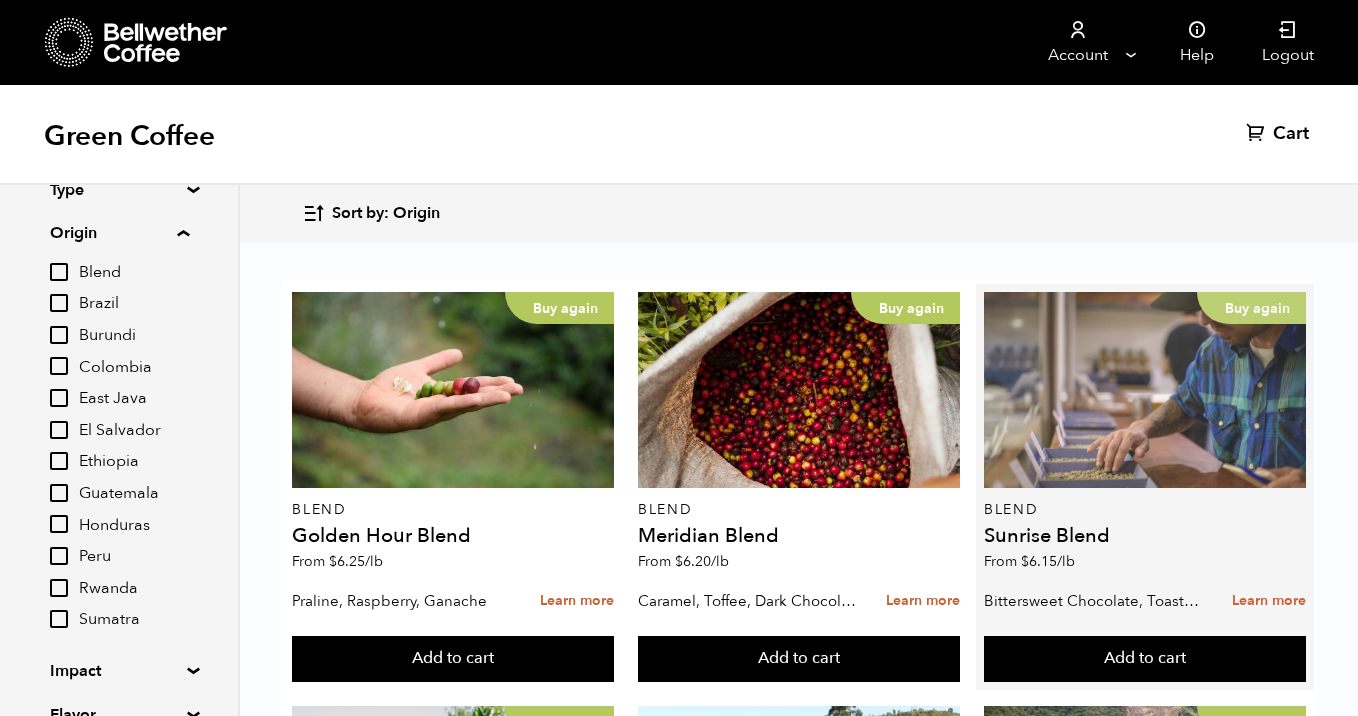 click on "Buy again" at bounding box center [1145, 390] 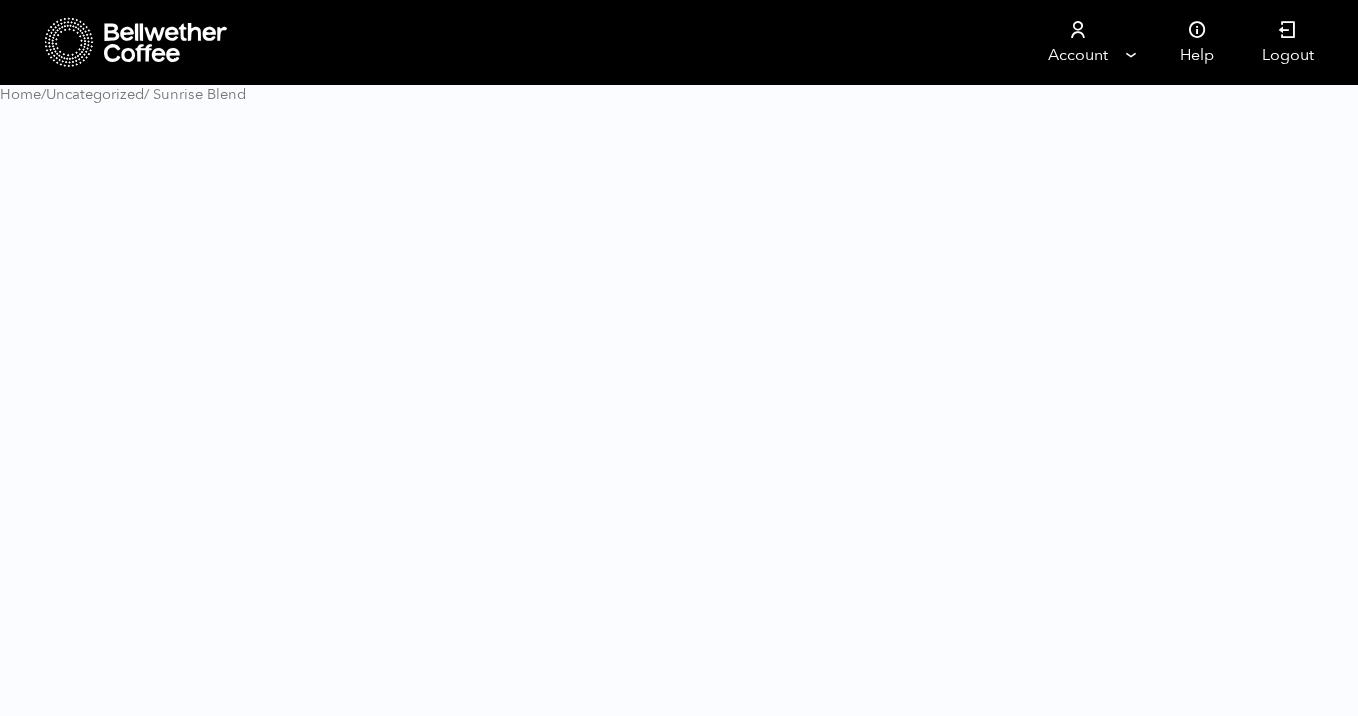 scroll, scrollTop: 0, scrollLeft: 0, axis: both 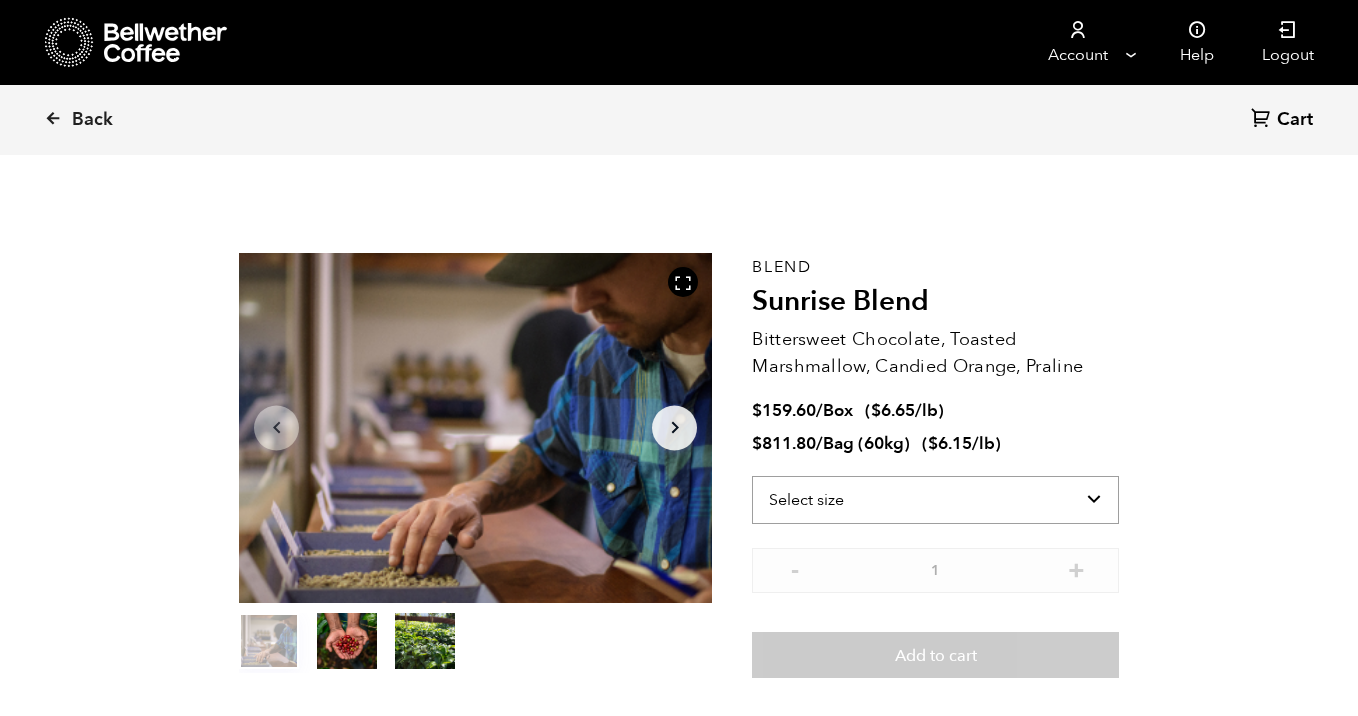 click on "Select size   Bag (60kg) (132 lbs) Box (24 lbs)" at bounding box center [935, 500] 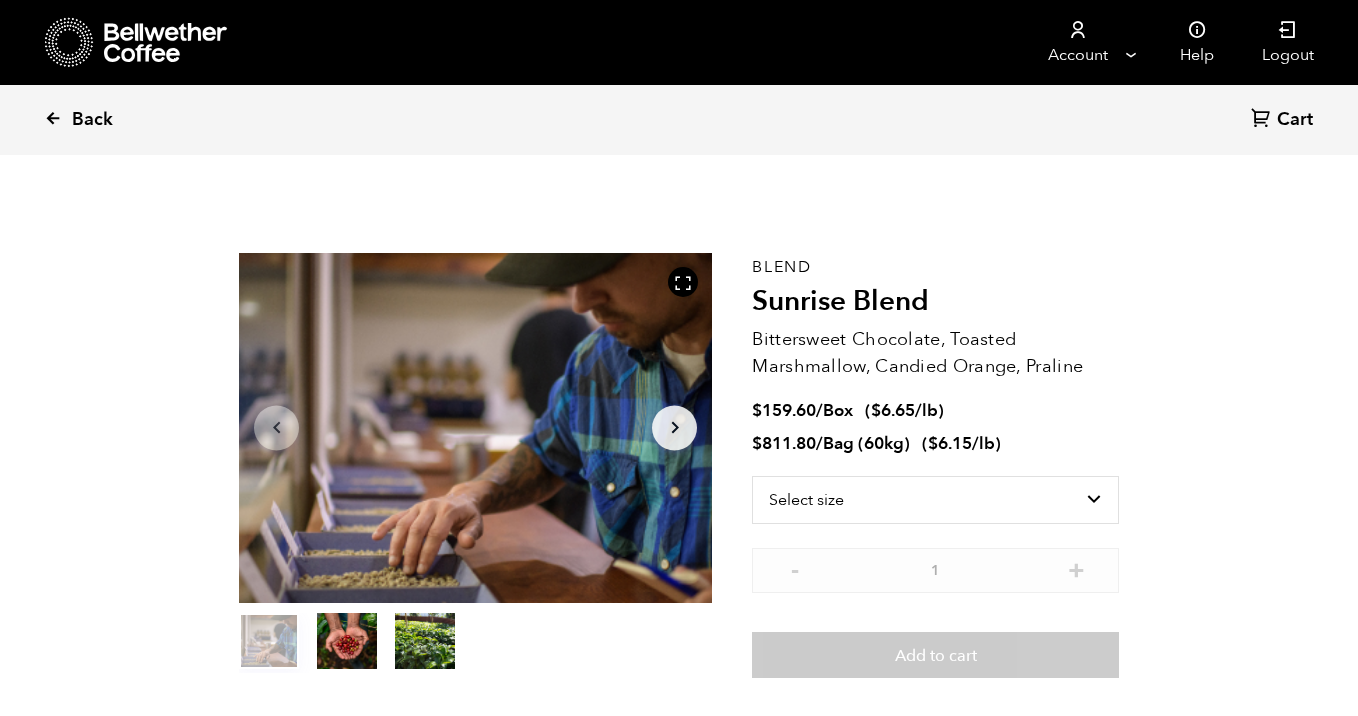 click at bounding box center (53, 118) 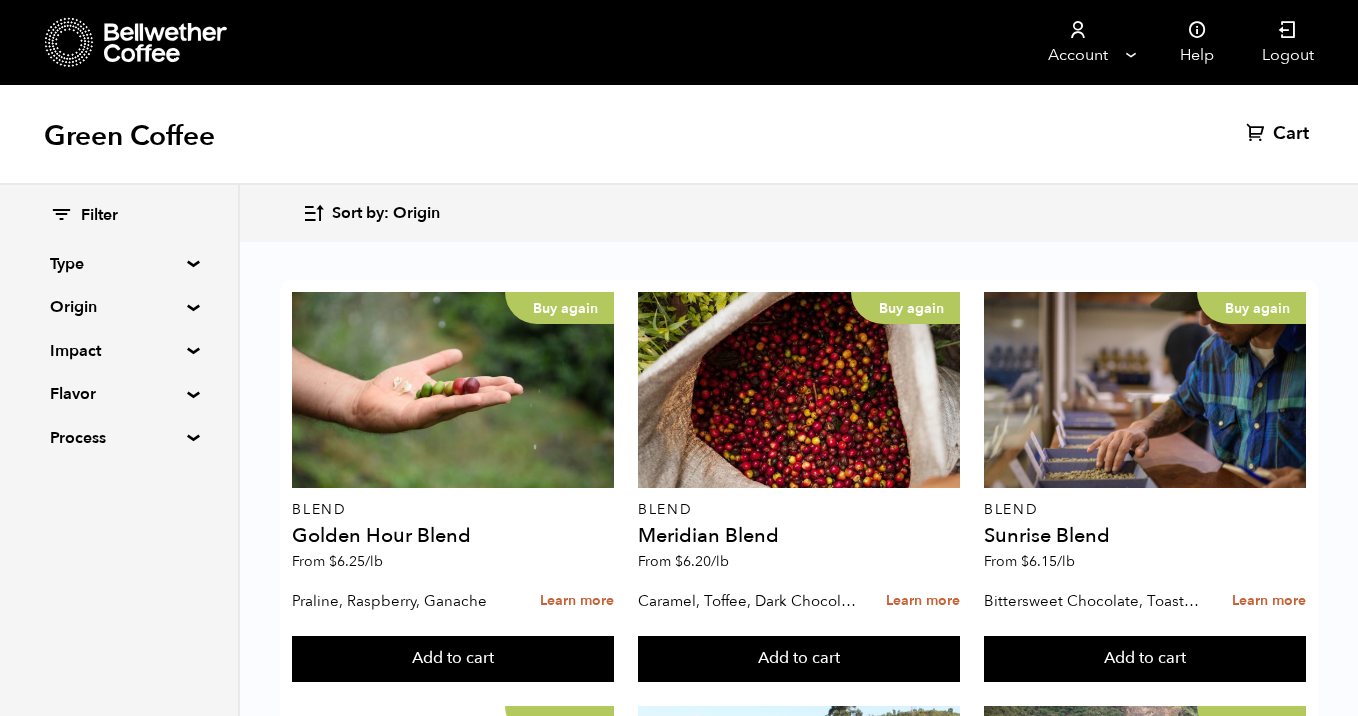scroll, scrollTop: 1701, scrollLeft: 0, axis: vertical 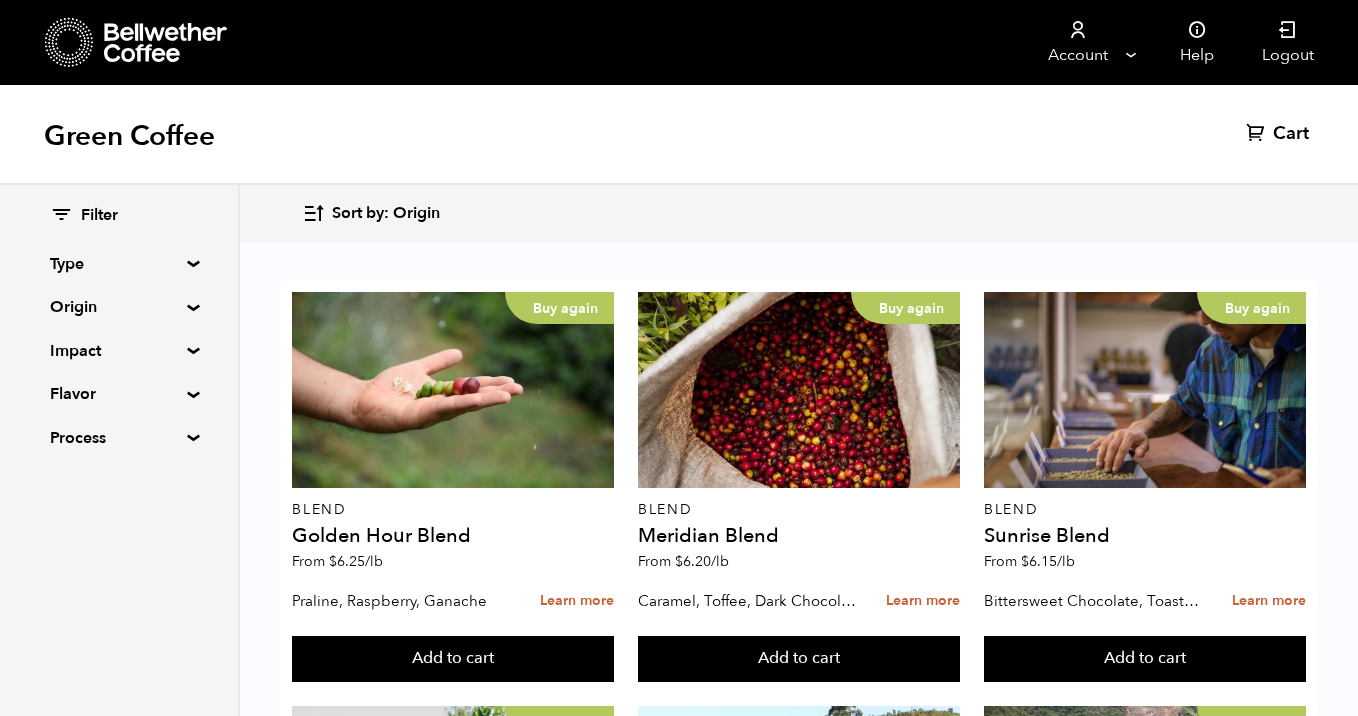 click at bounding box center [1145, 2046] 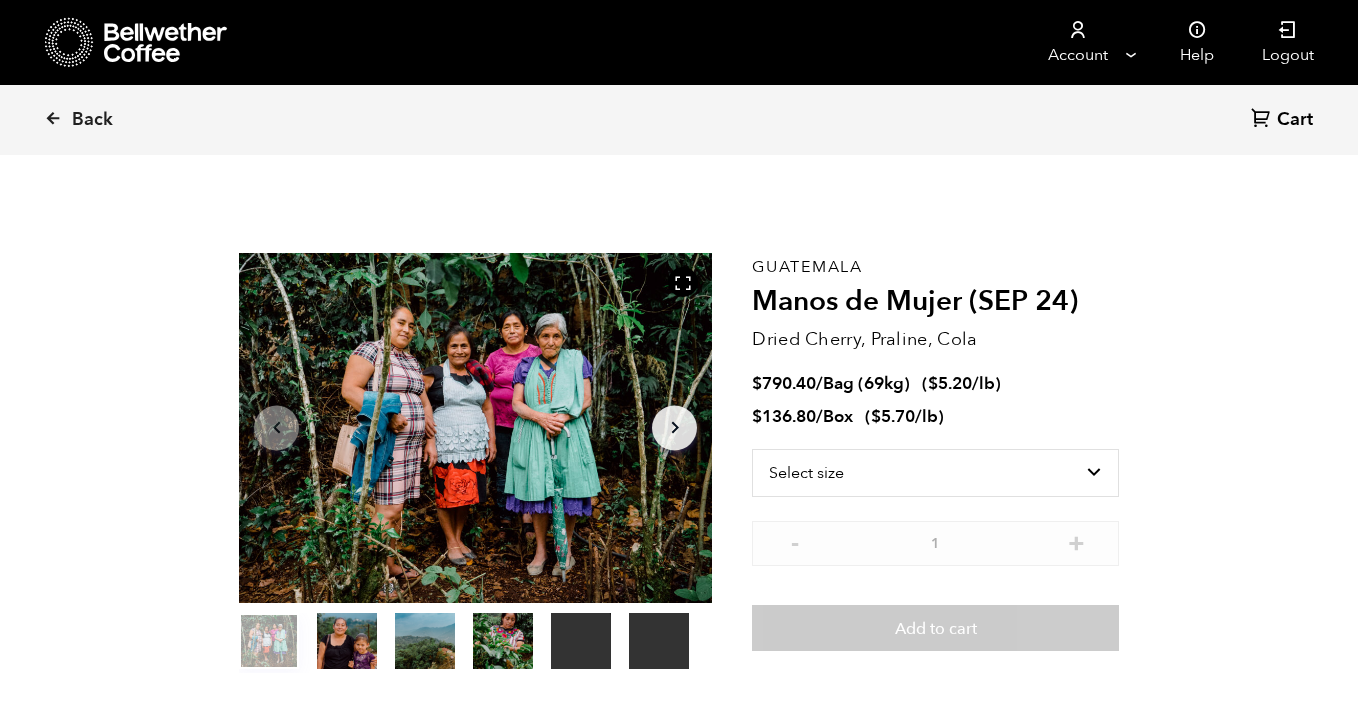 scroll, scrollTop: 0, scrollLeft: 0, axis: both 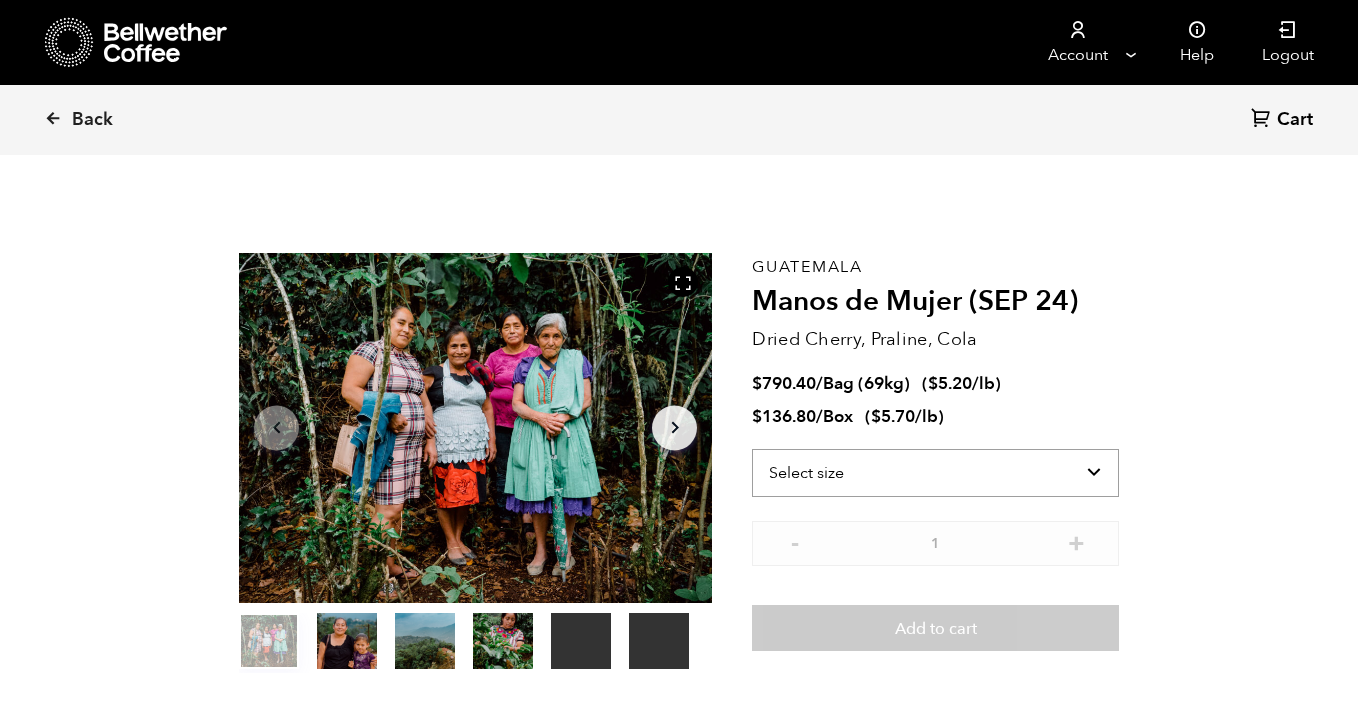 click on "Select size   Bag (69kg) (152 lbs) Box (24 lbs)" at bounding box center [935, 473] 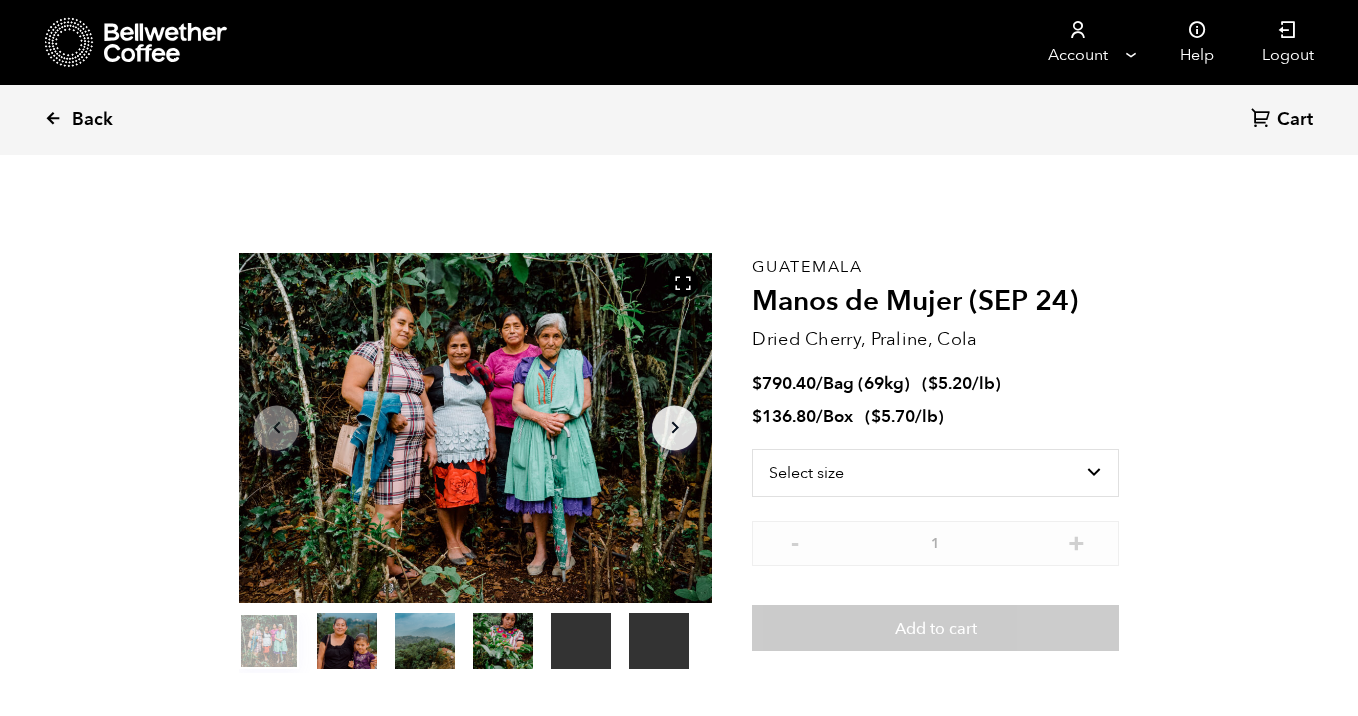 click at bounding box center [53, 118] 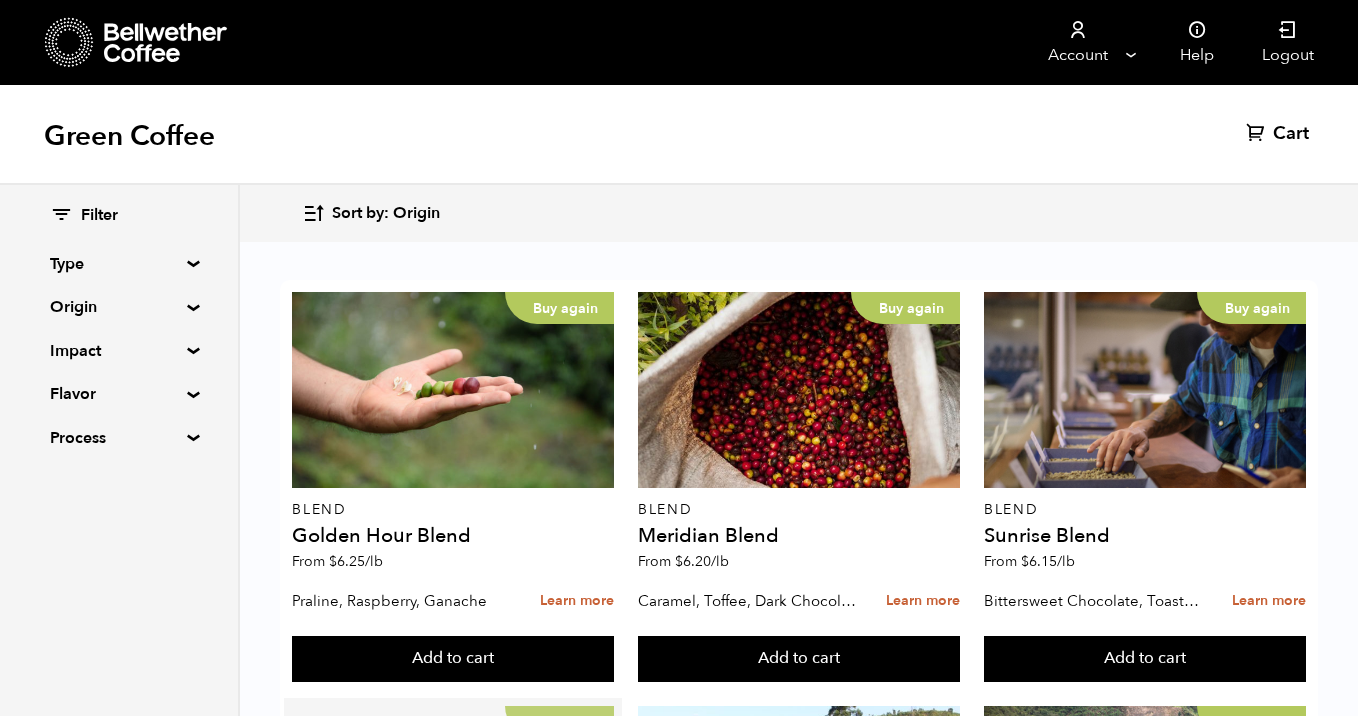 scroll, scrollTop: 458, scrollLeft: 0, axis: vertical 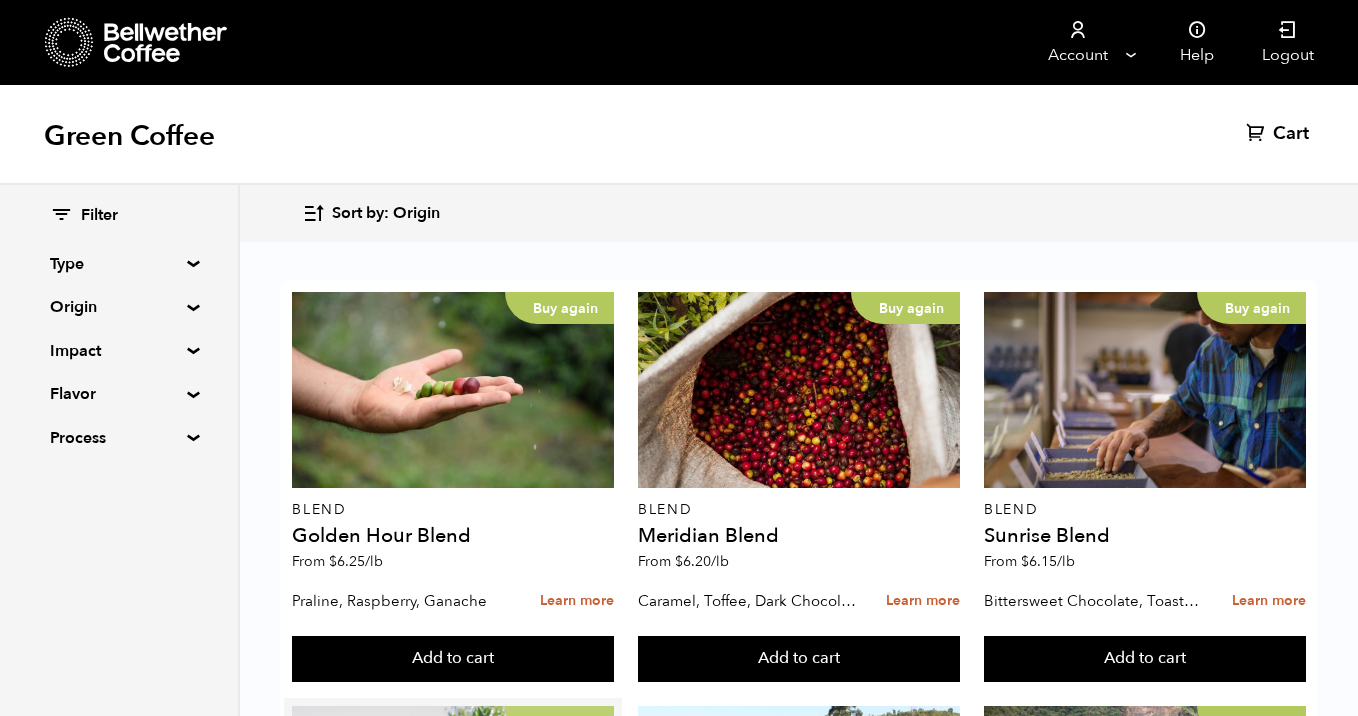 click on "Buy again" at bounding box center [453, 804] 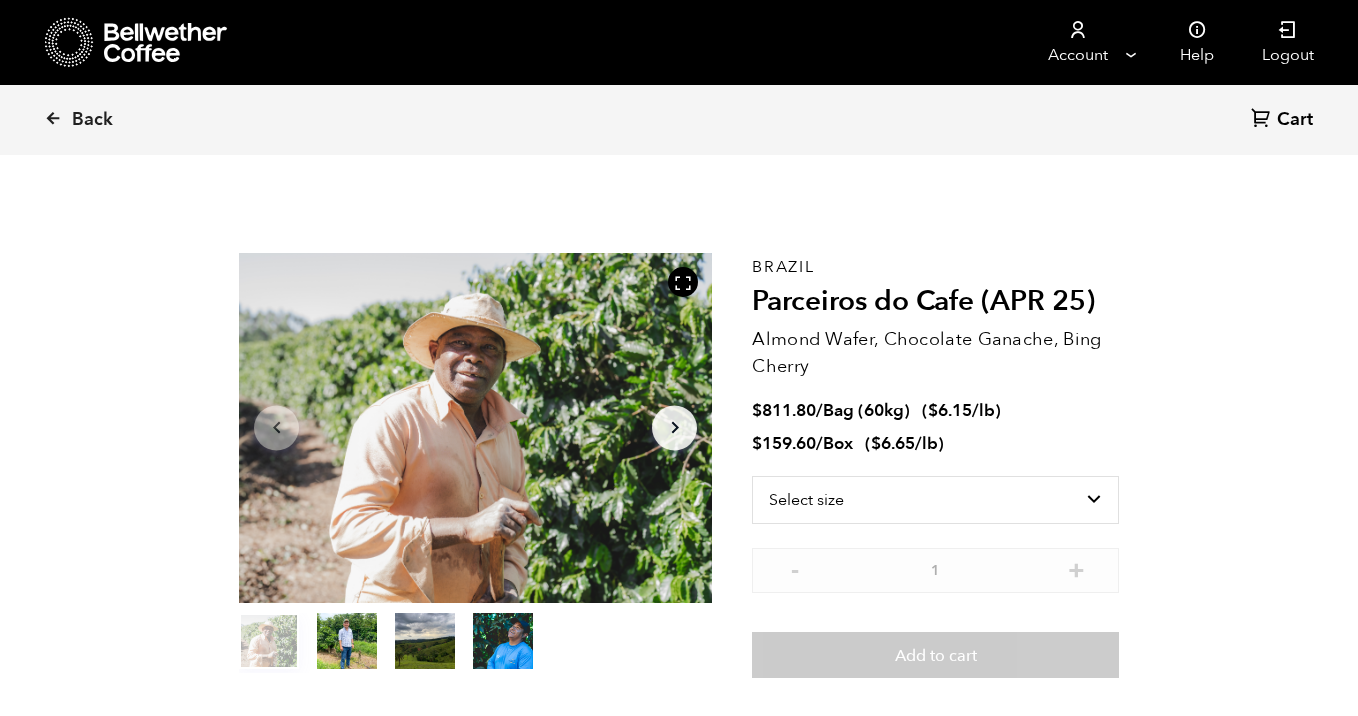 scroll, scrollTop: 0, scrollLeft: 0, axis: both 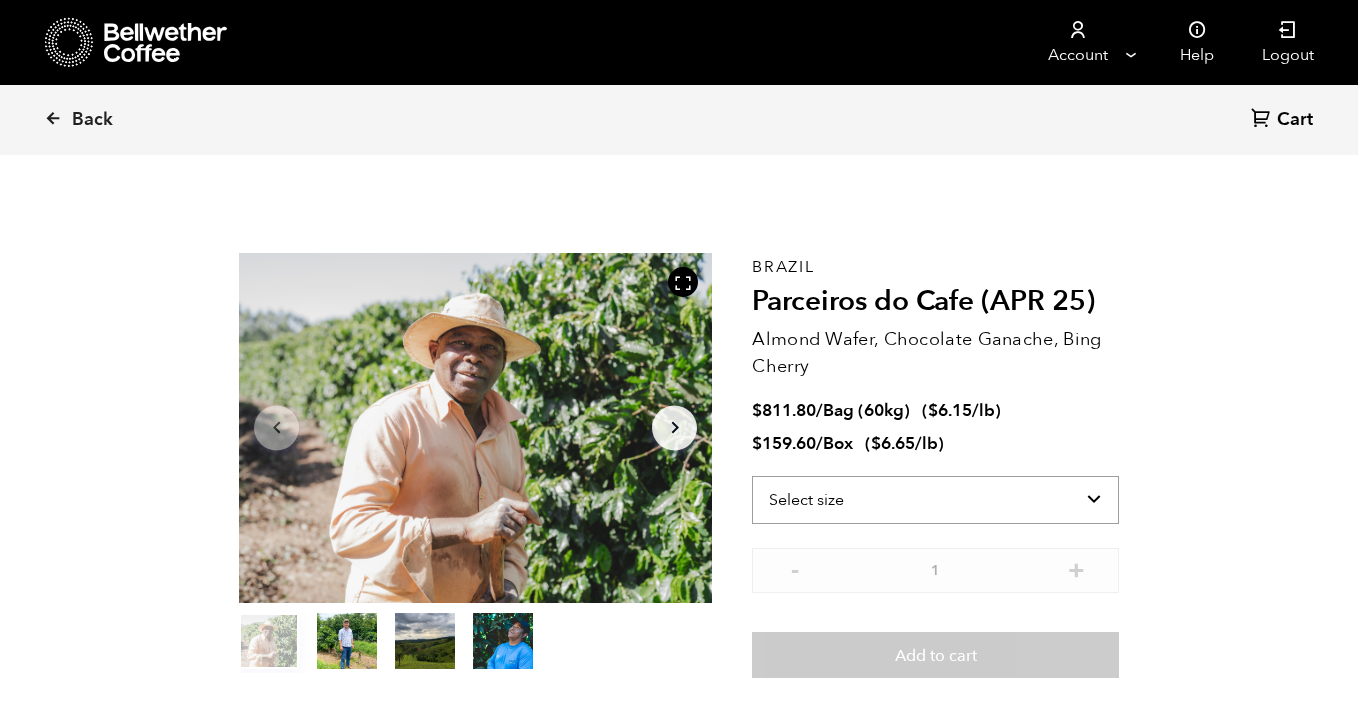 click on "Select size   Bag (60kg) (132 lbs) Box (24 lbs)" at bounding box center [935, 500] 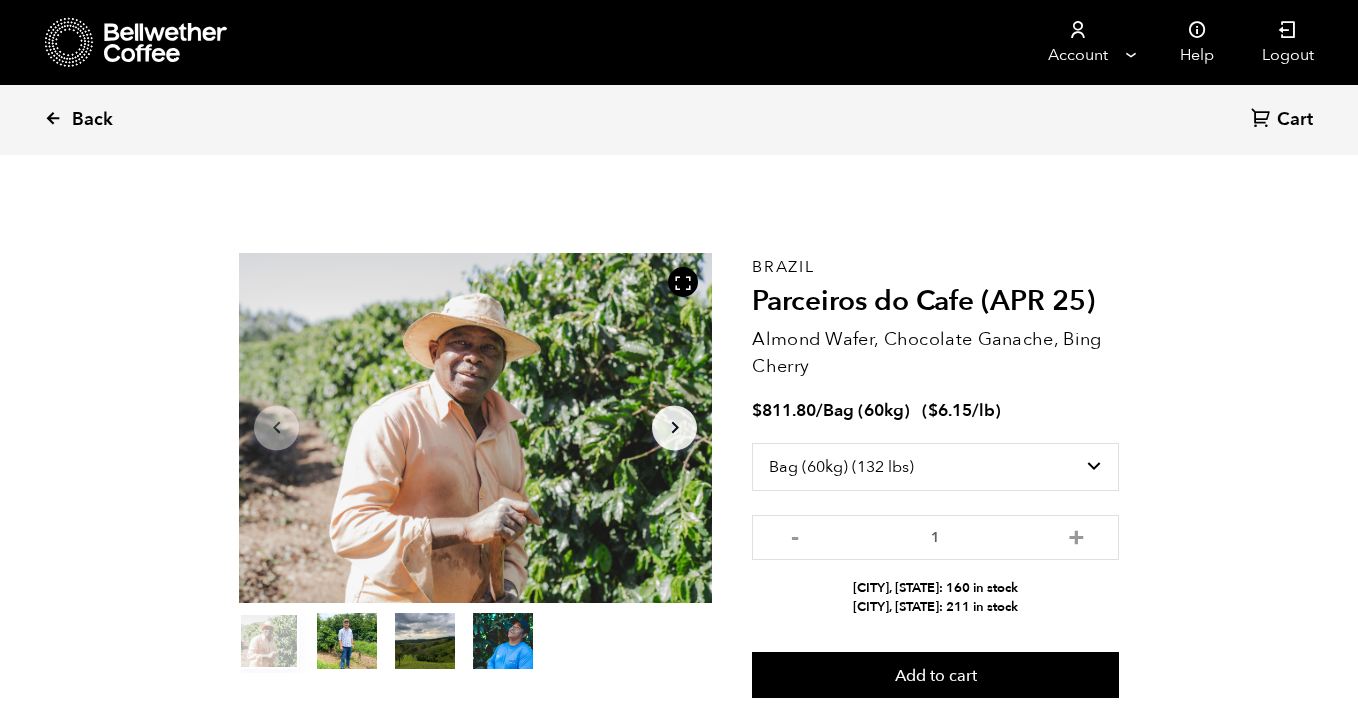 click at bounding box center [53, 118] 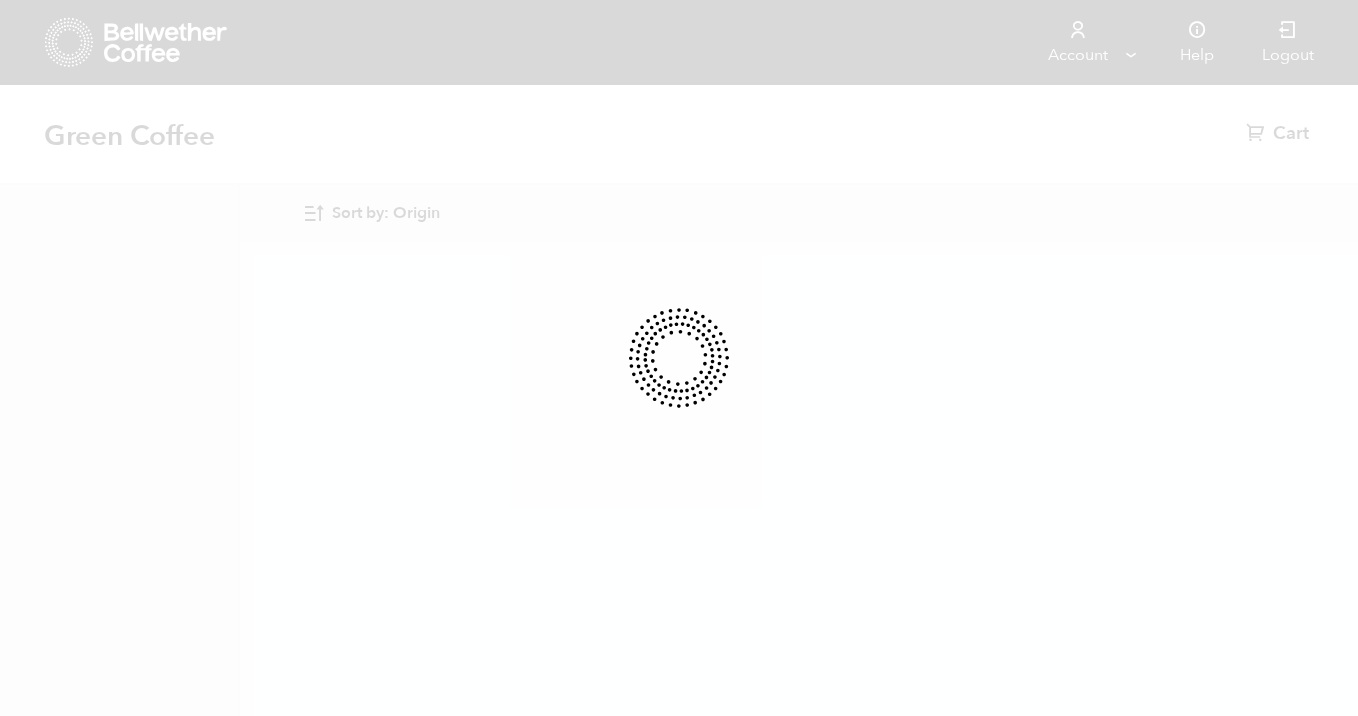 scroll, scrollTop: 0, scrollLeft: 0, axis: both 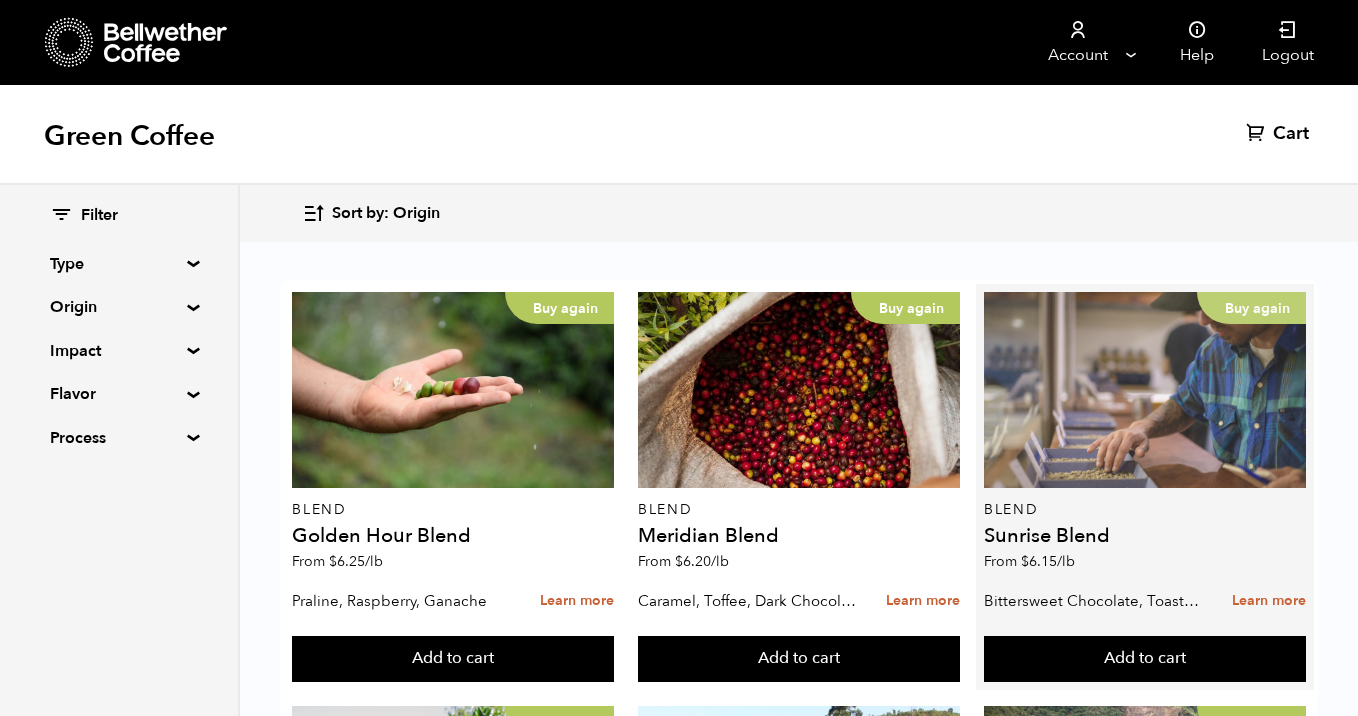 click on "Buy again" at bounding box center [1145, 390] 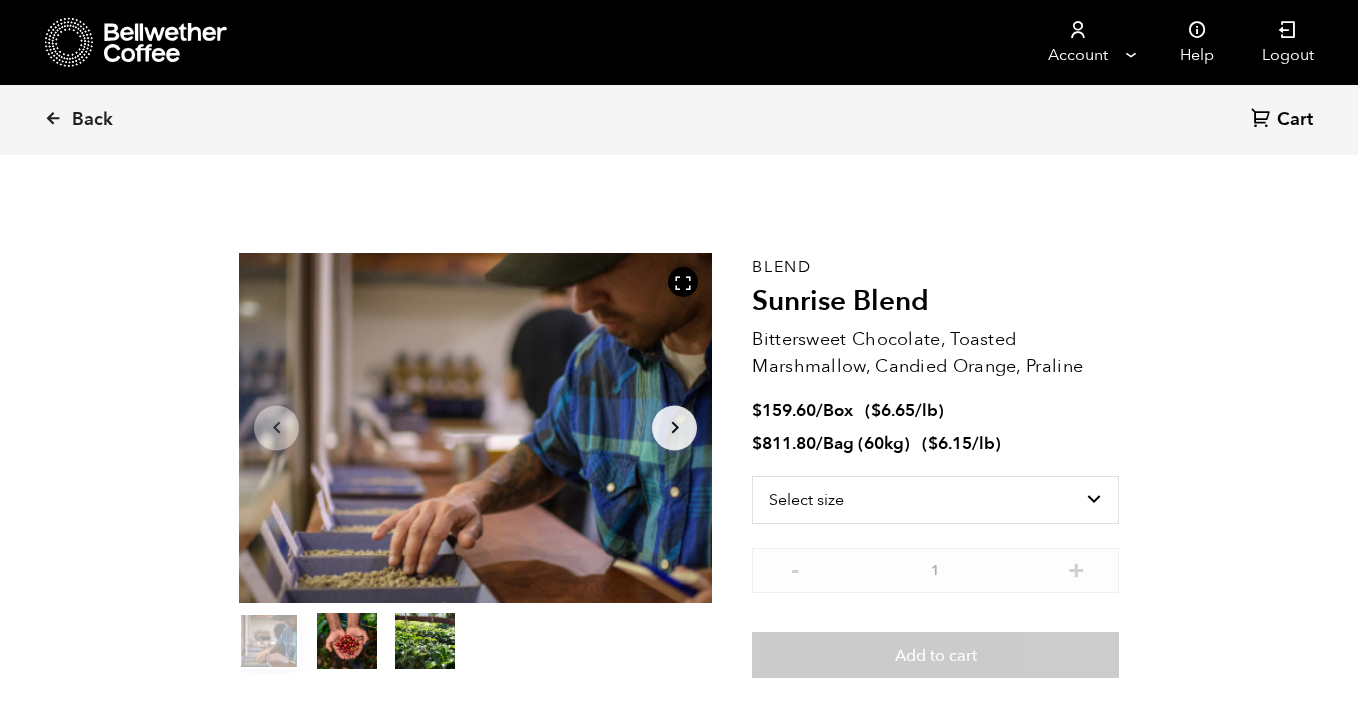 scroll, scrollTop: 0, scrollLeft: 0, axis: both 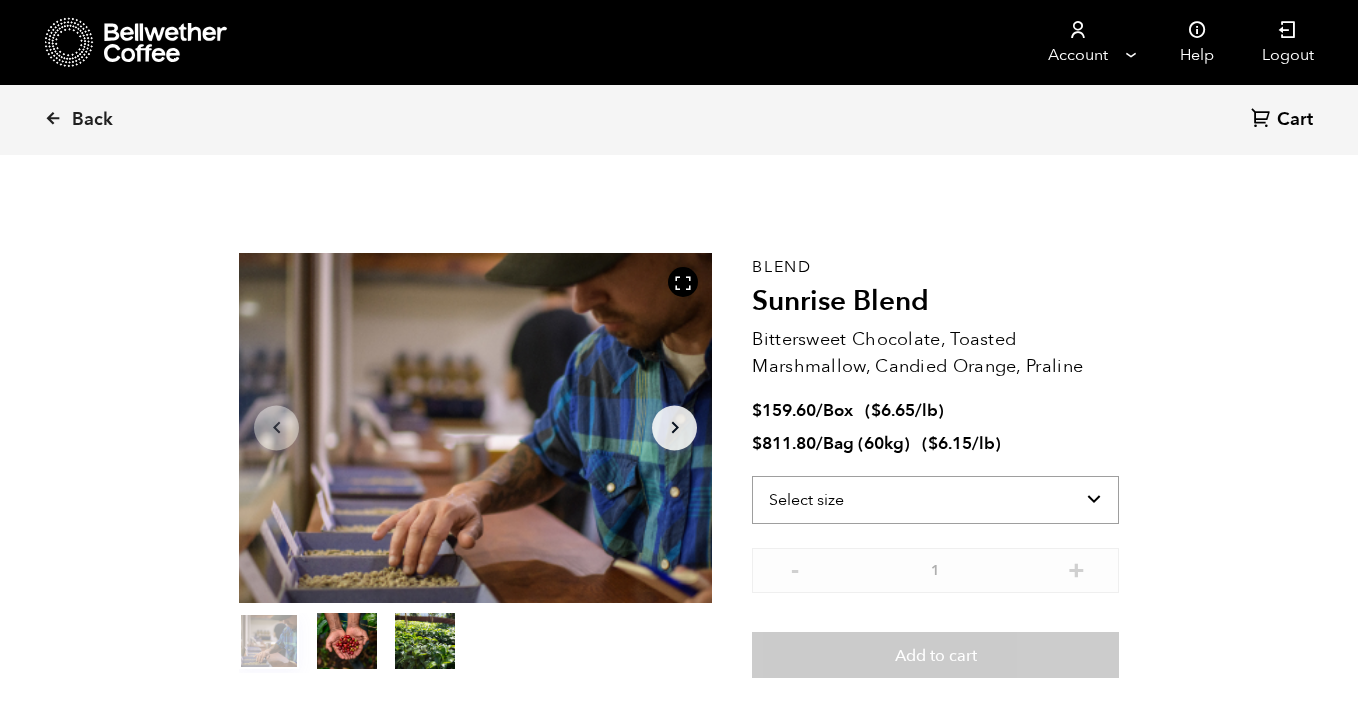 click on "Select size   Bag (60kg) (132 lbs) Box (24 lbs)" at bounding box center (935, 500) 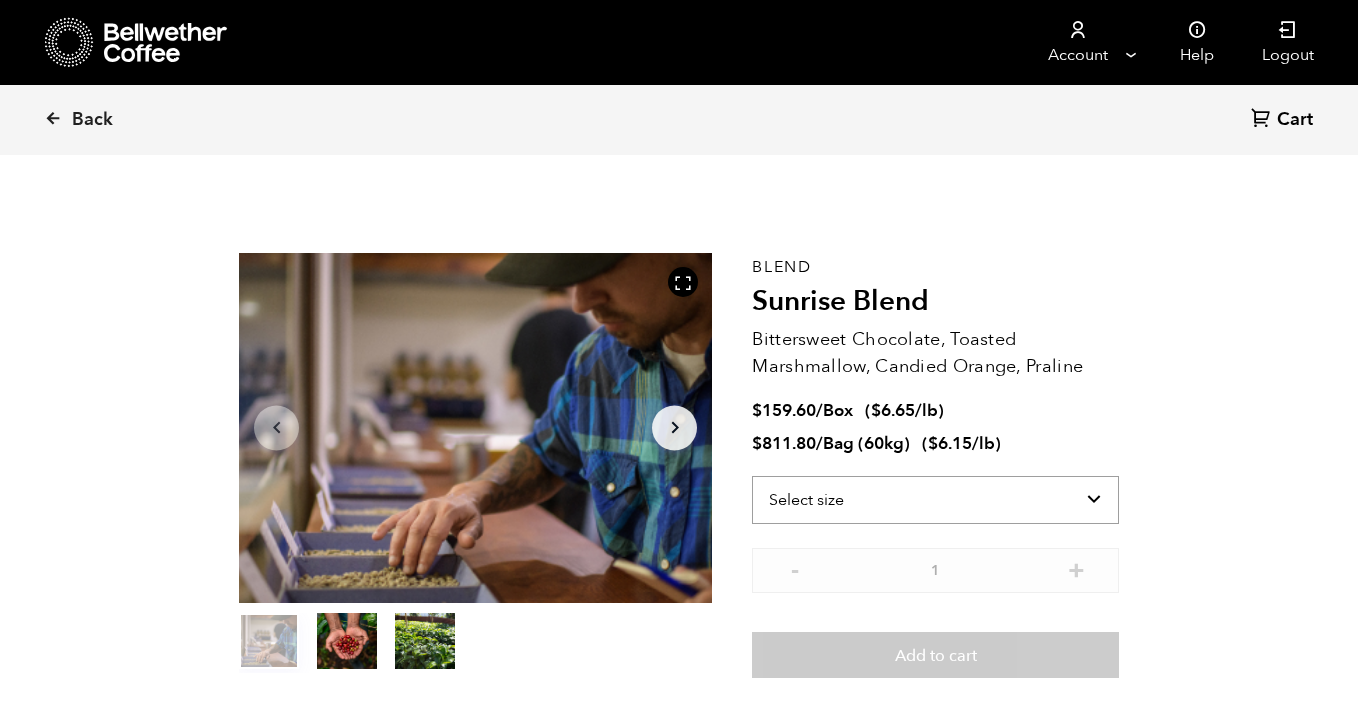 select on "bag-3" 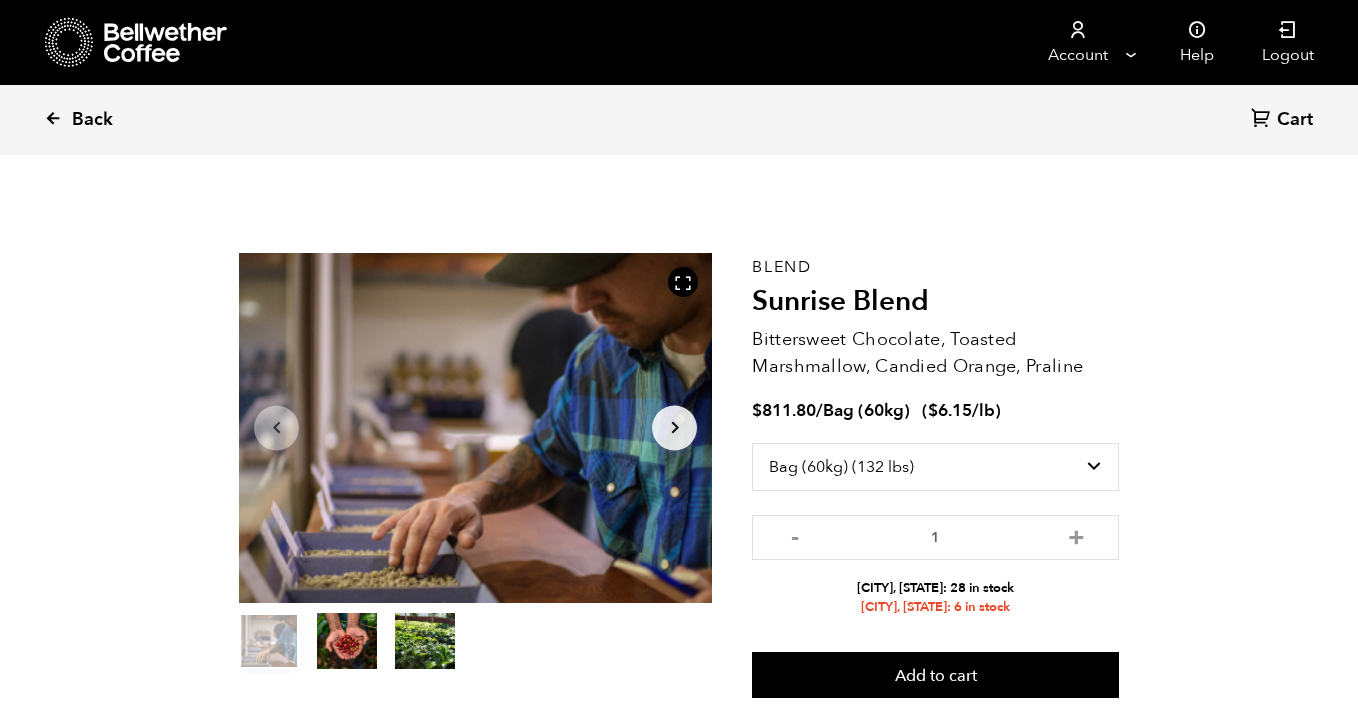 click at bounding box center (53, 118) 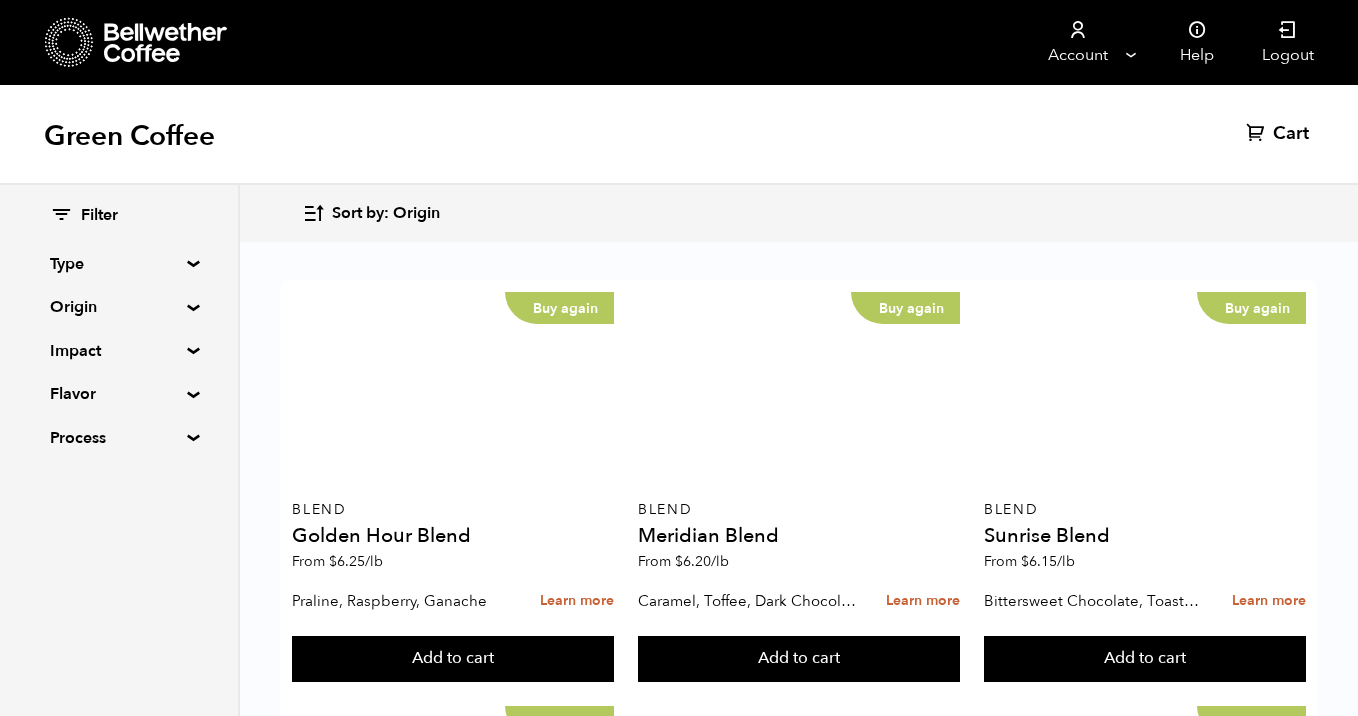 scroll, scrollTop: 901, scrollLeft: 0, axis: vertical 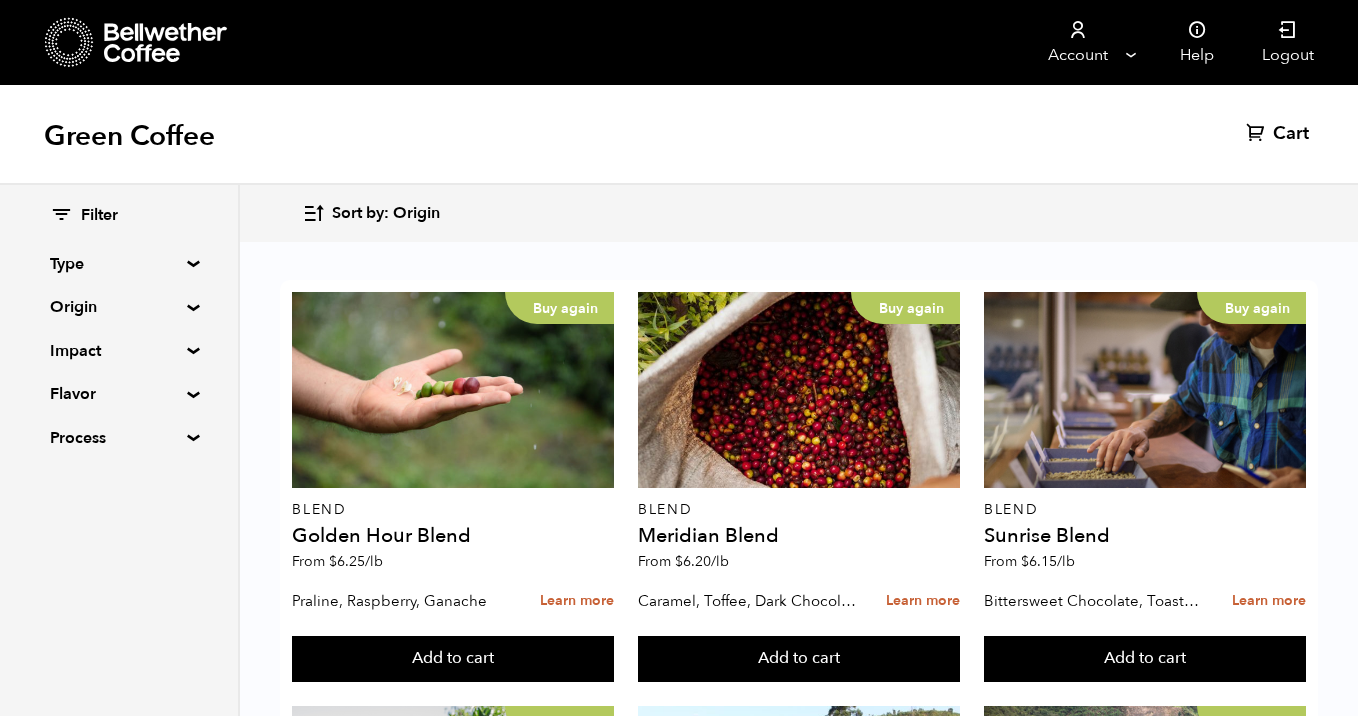 click on "Low stock" at bounding box center (1145, 1218) 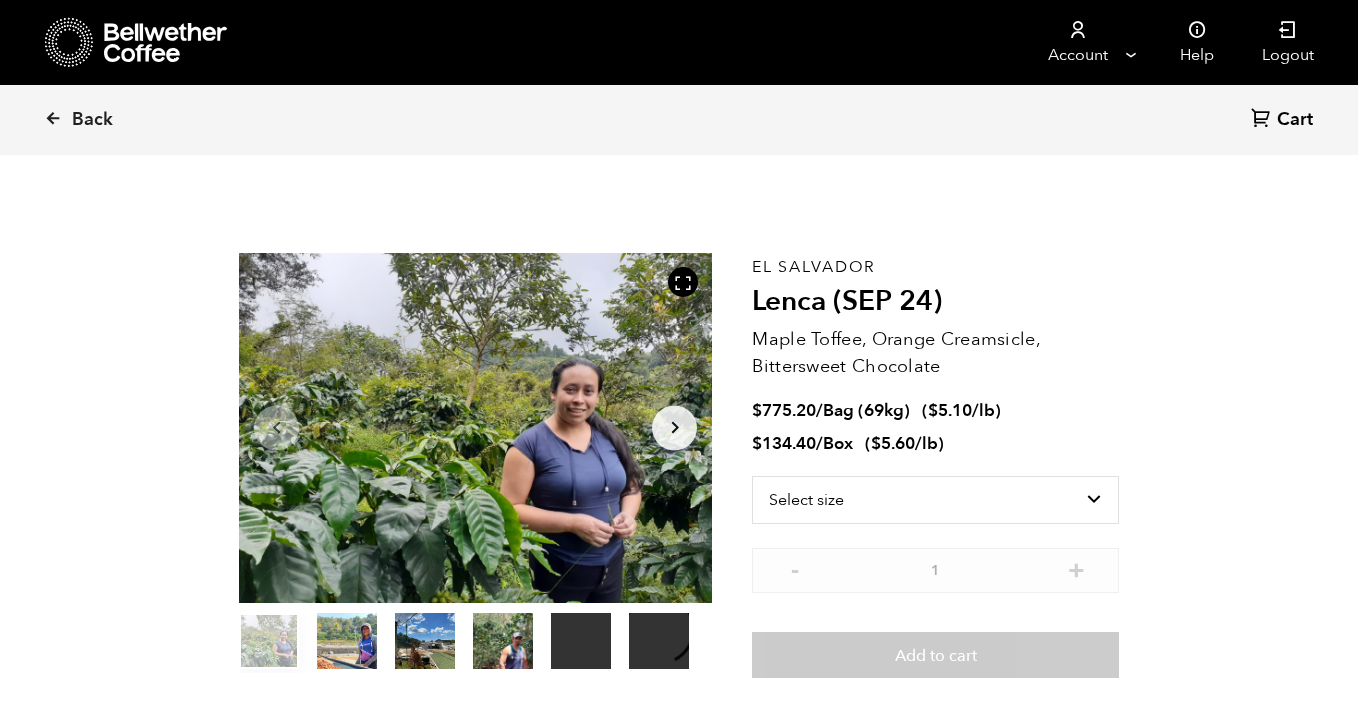 scroll, scrollTop: 0, scrollLeft: 0, axis: both 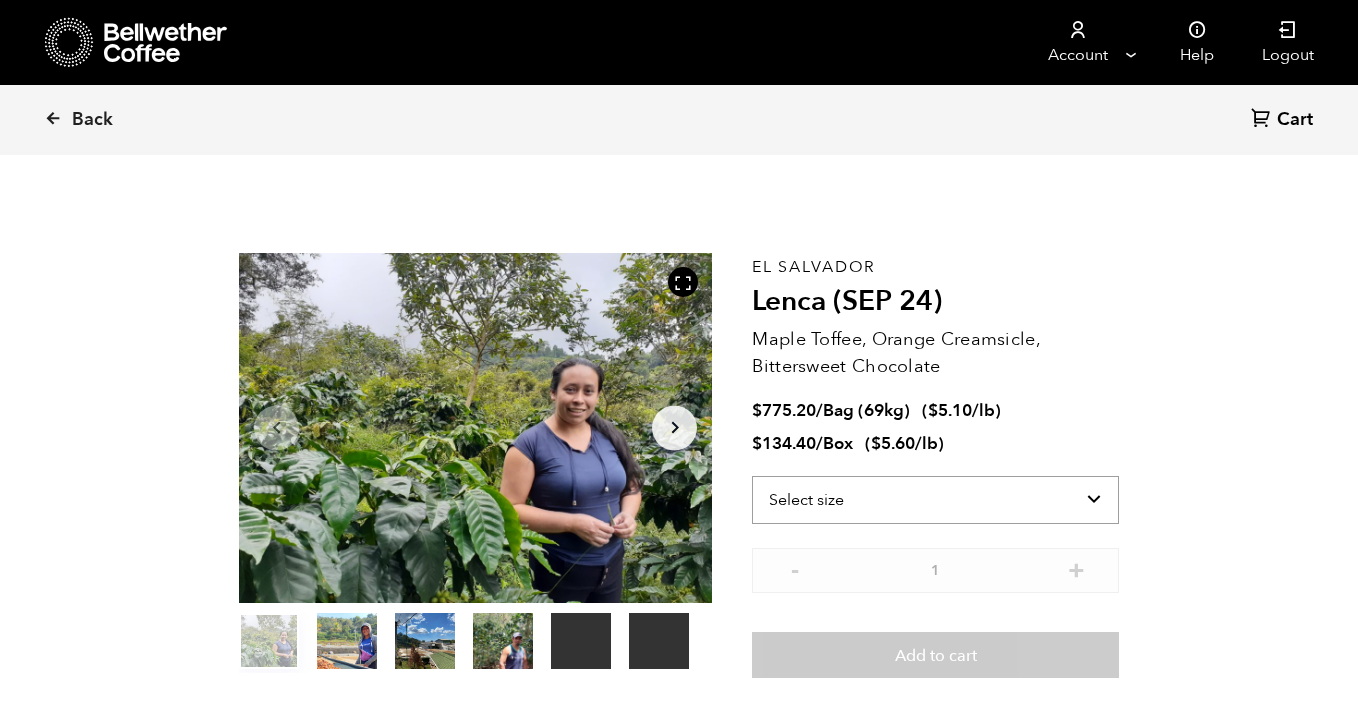click on "Select size   Bag (69kg) (152 lbs) Box (24 lbs)" at bounding box center (935, 500) 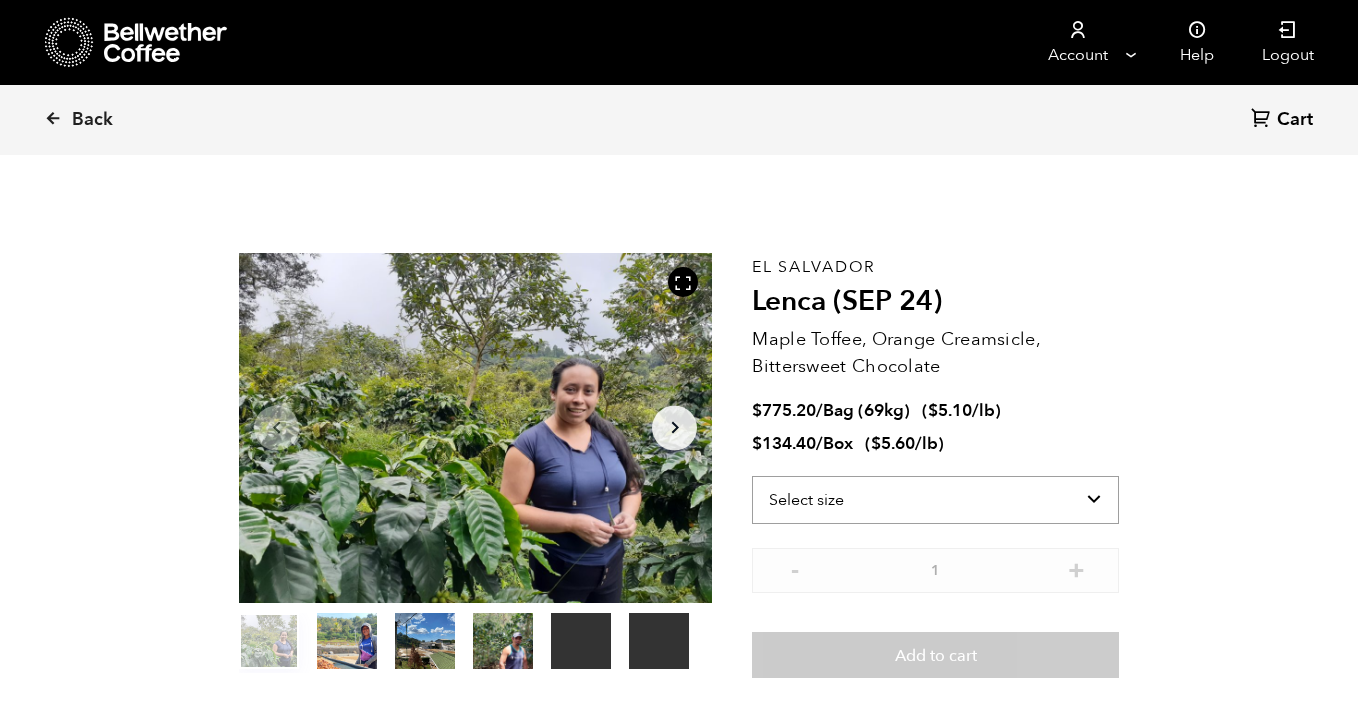 select on "bag-2" 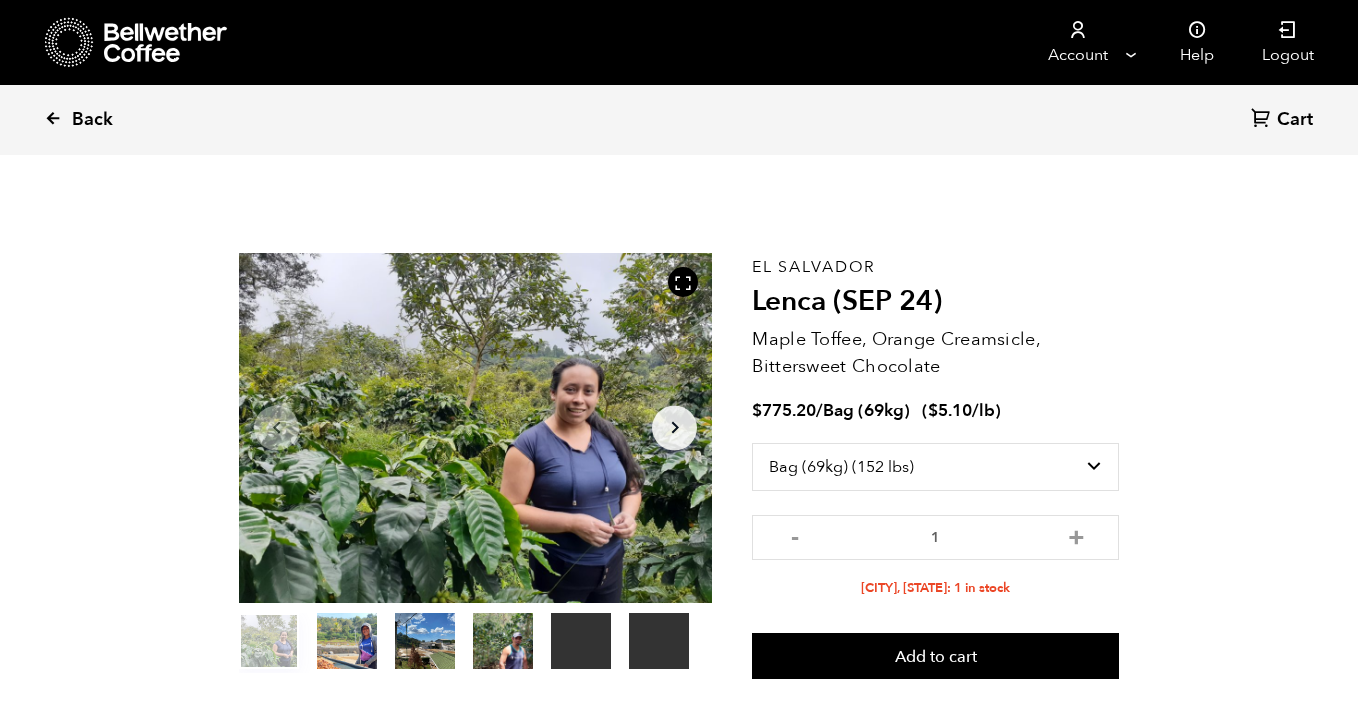 click at bounding box center (53, 118) 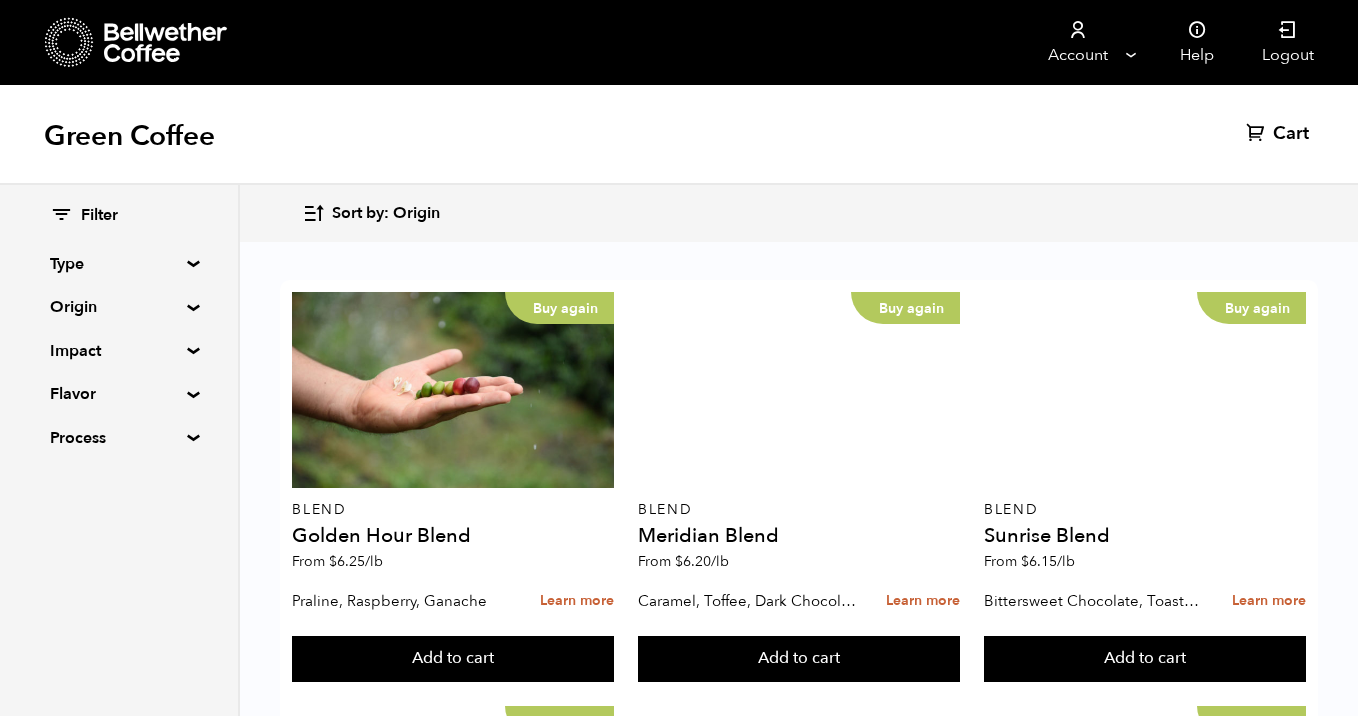 scroll, scrollTop: 1622, scrollLeft: 0, axis: vertical 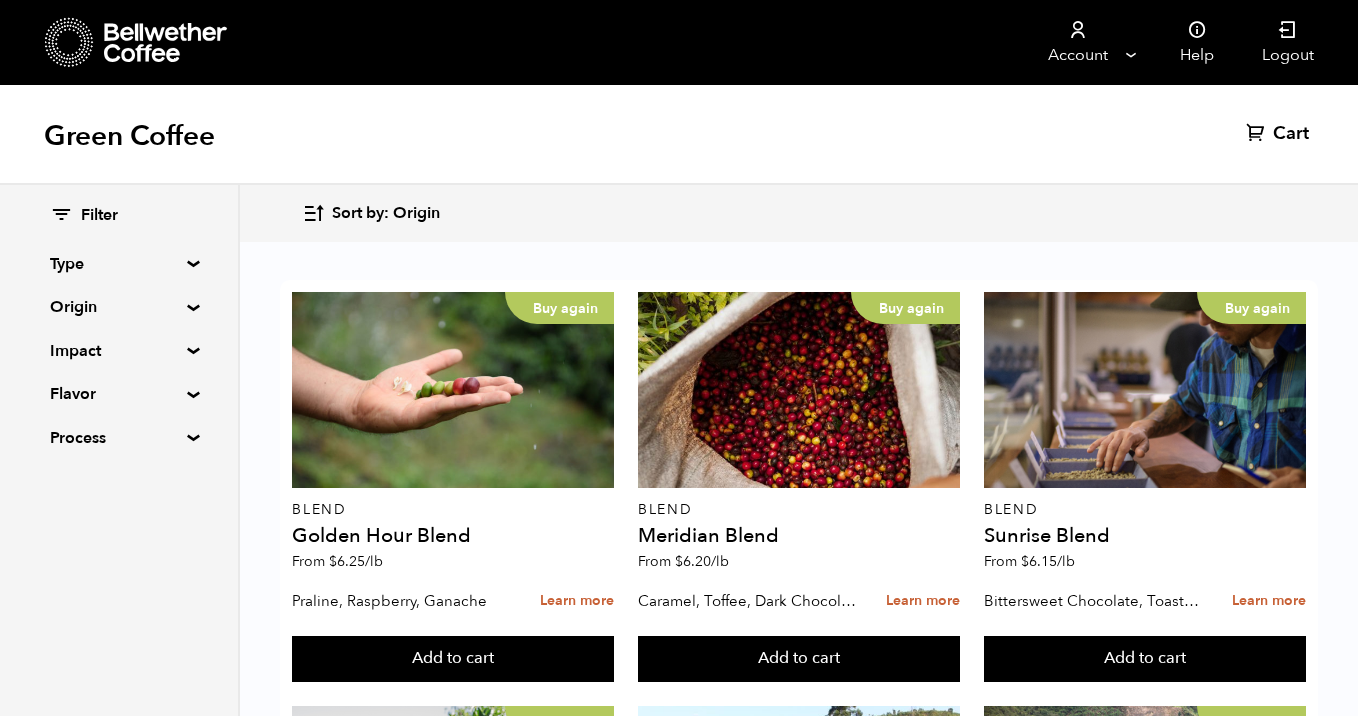 click at bounding box center (1145, 2046) 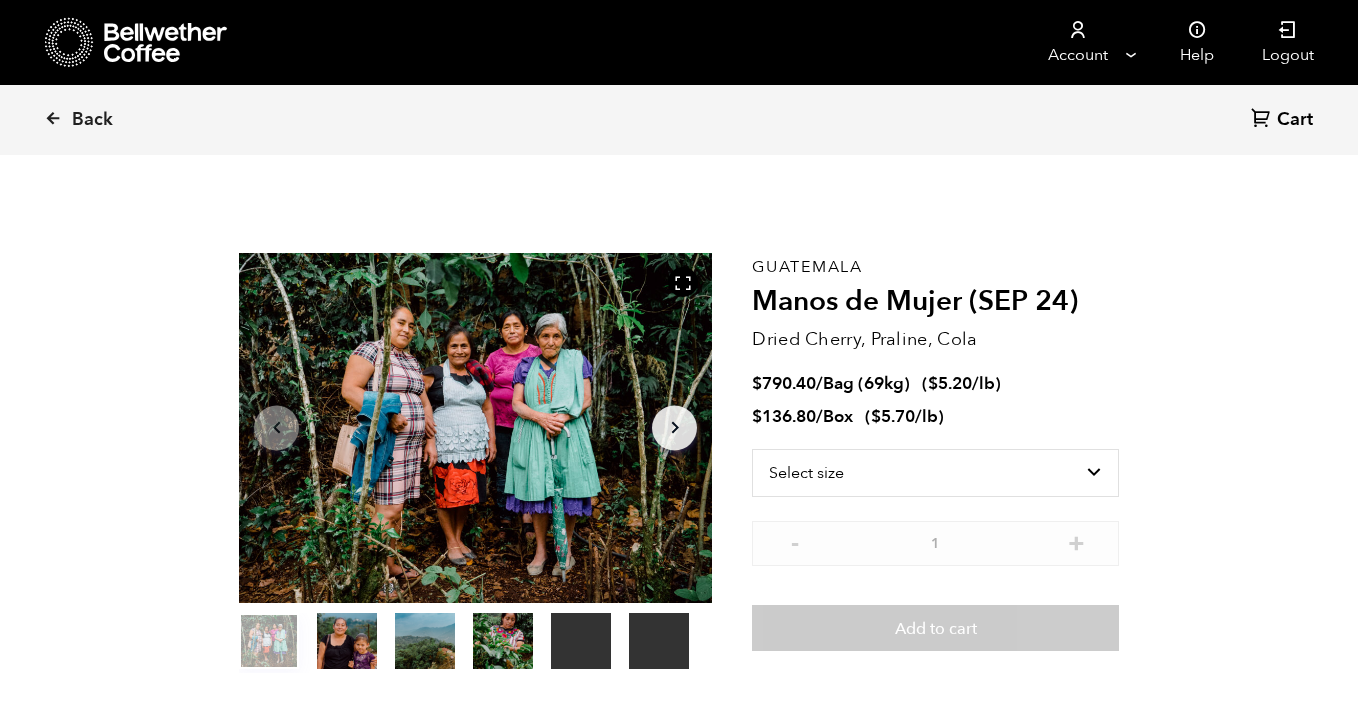 scroll, scrollTop: 0, scrollLeft: 0, axis: both 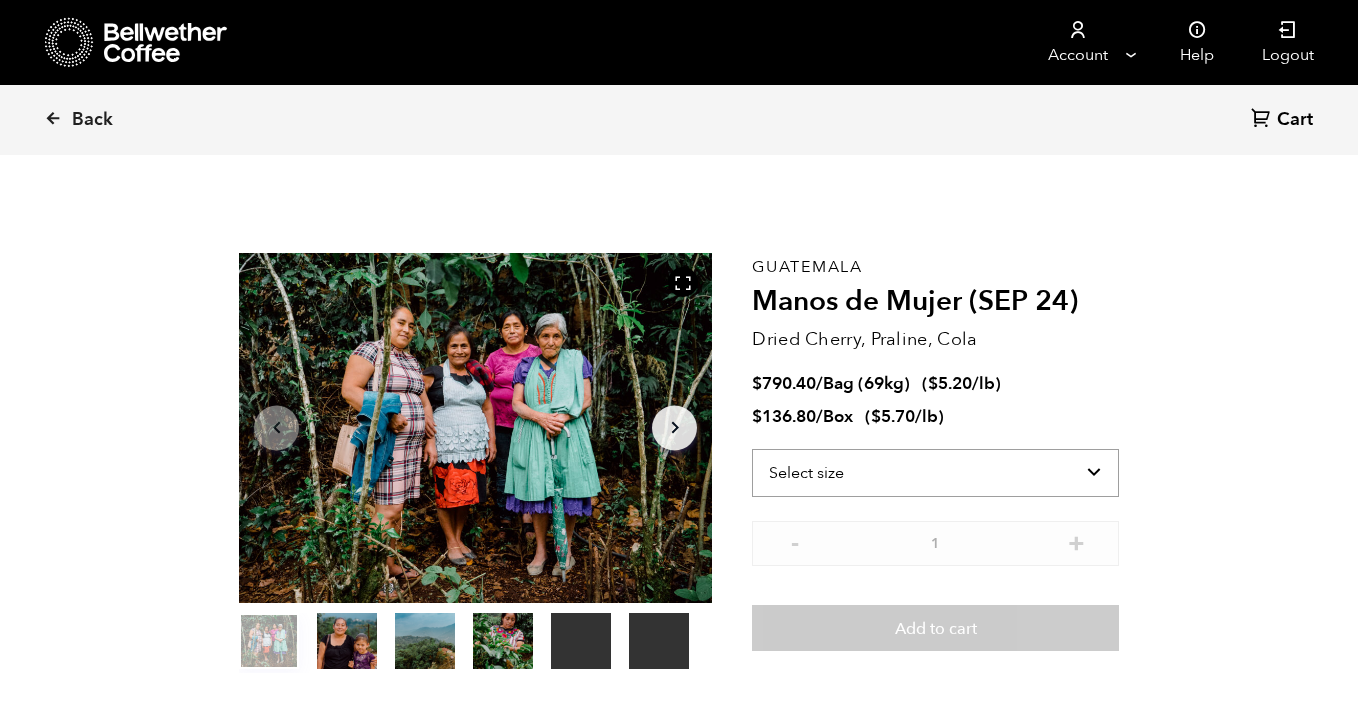 click on "Select size   Bag (69kg) (152 lbs) Box (24 lbs)" at bounding box center (935, 473) 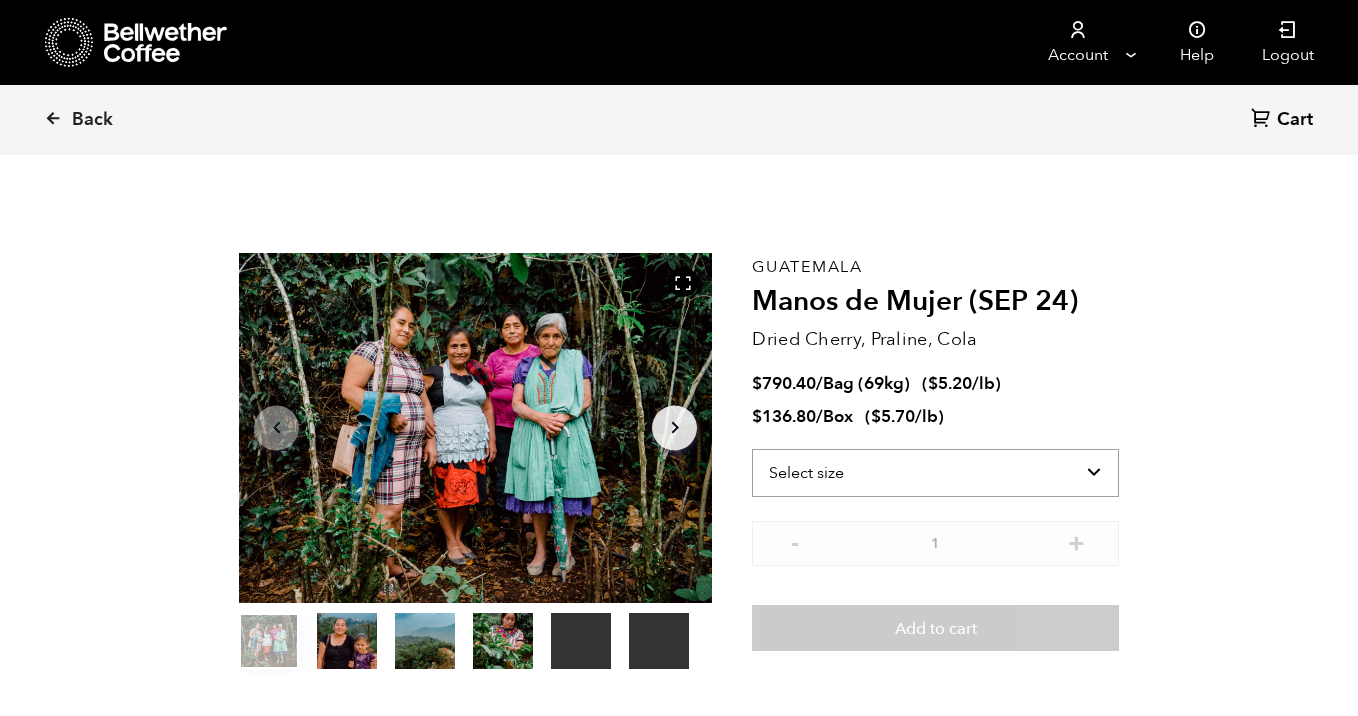 select on "bag-2" 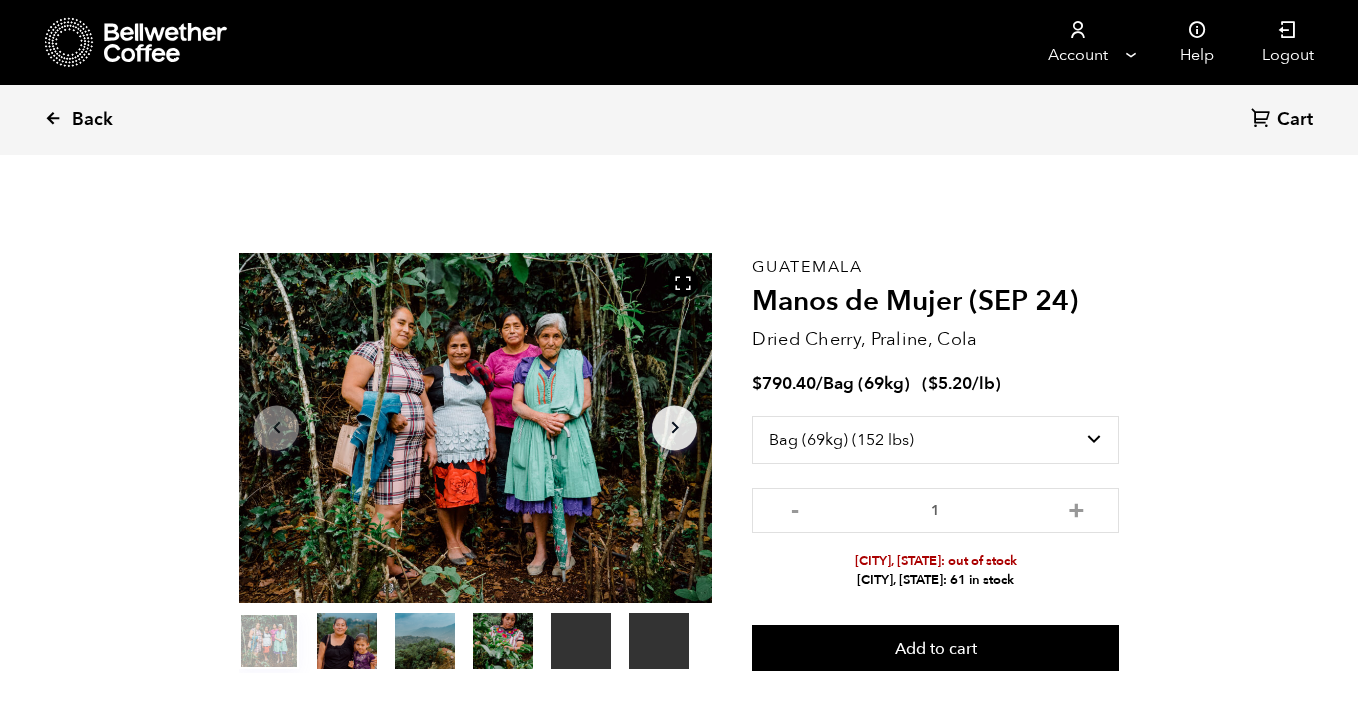 click at bounding box center [53, 118] 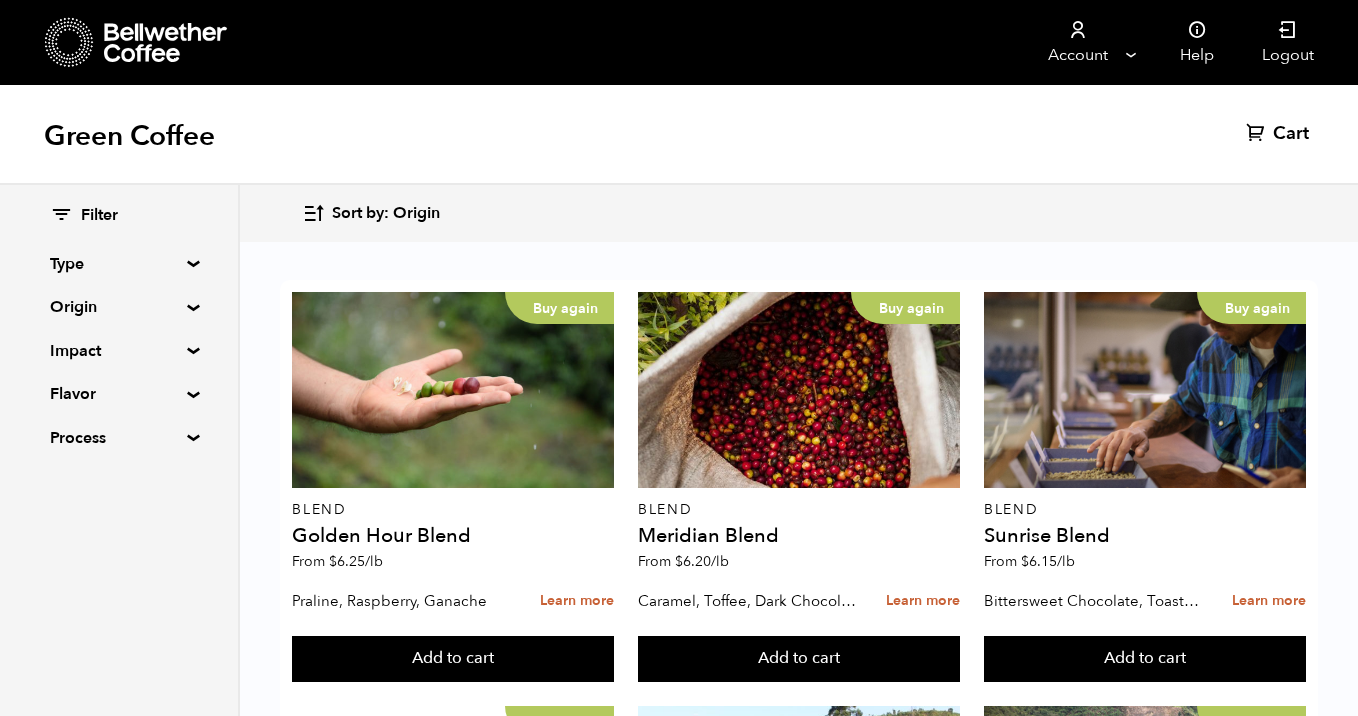scroll, scrollTop: 473, scrollLeft: 0, axis: vertical 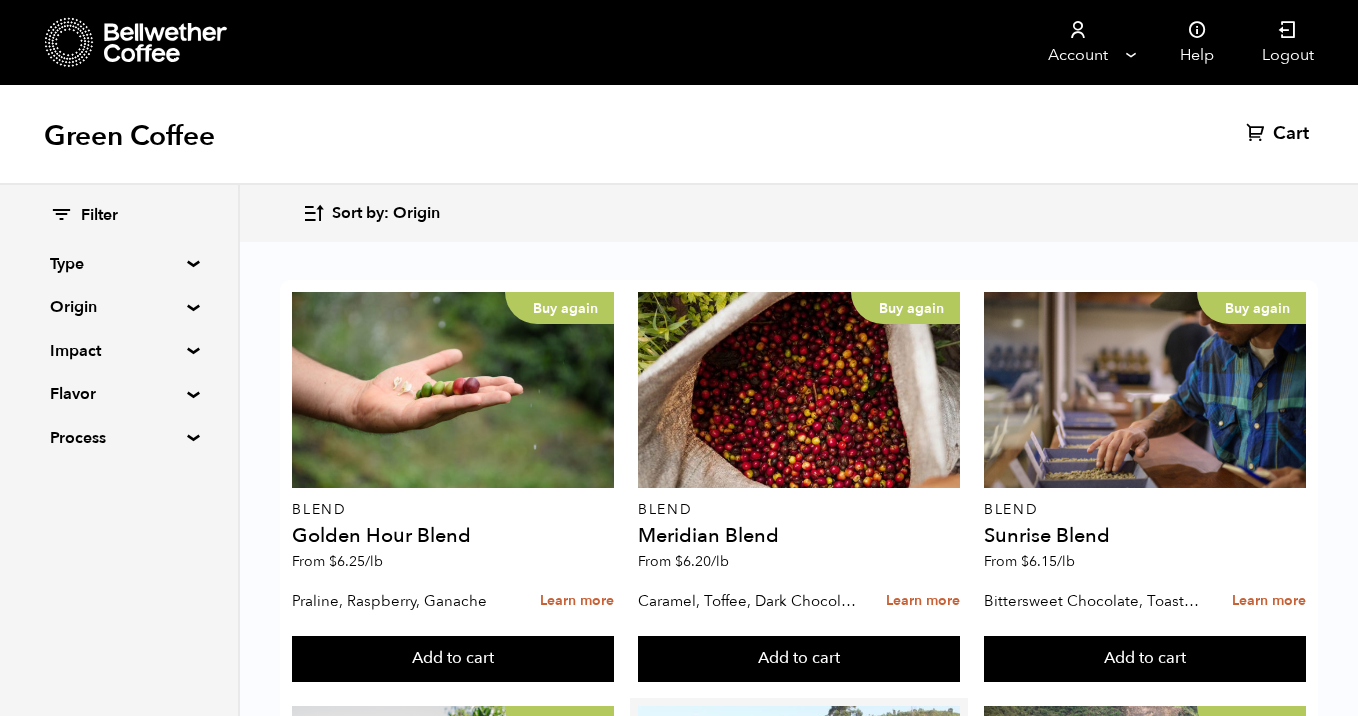 click at bounding box center (799, 804) 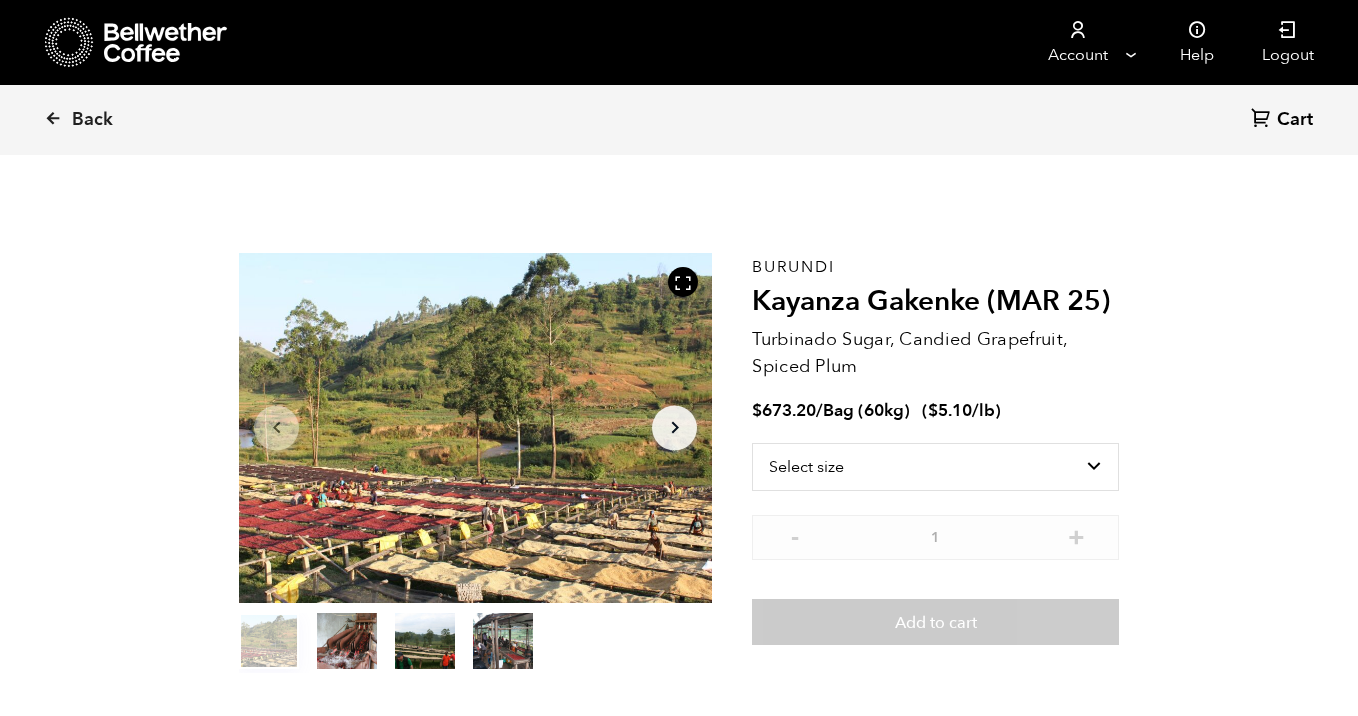 scroll, scrollTop: 0, scrollLeft: 0, axis: both 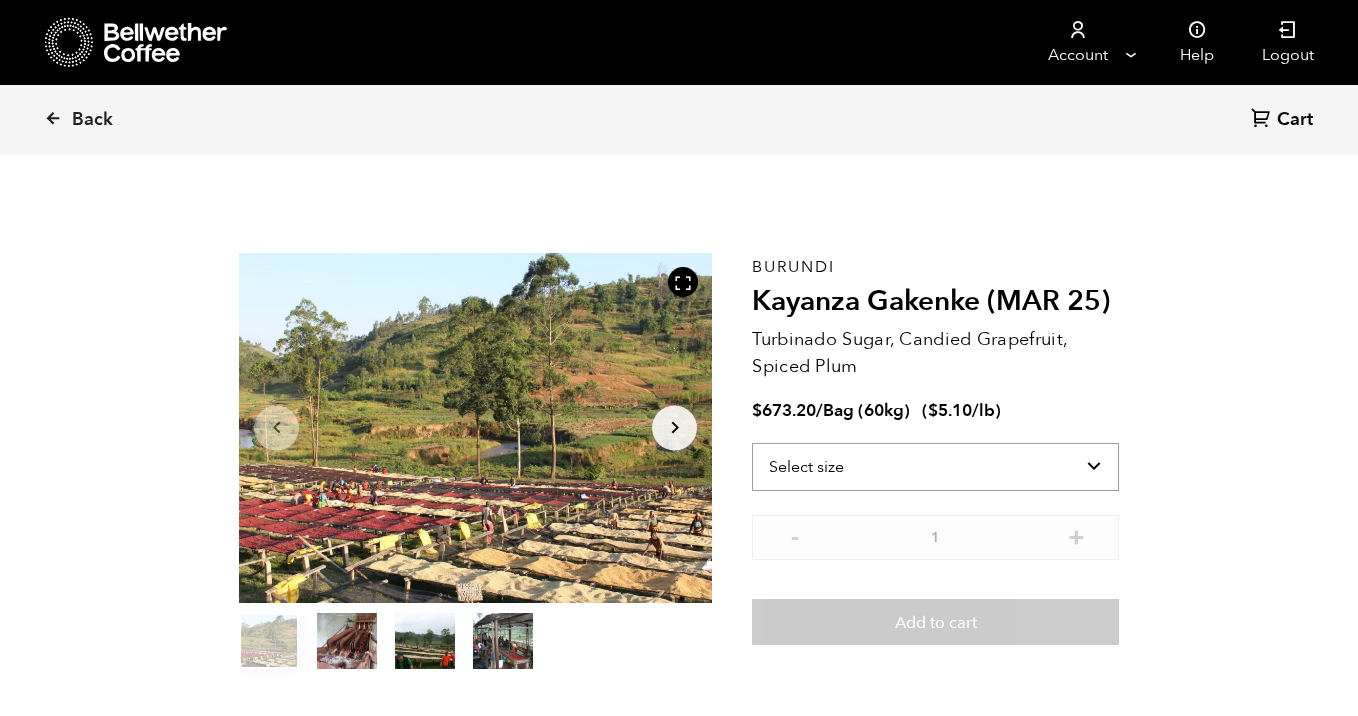 click on "Select size   Bag (60kg) (132 lbs)" at bounding box center (935, 467) 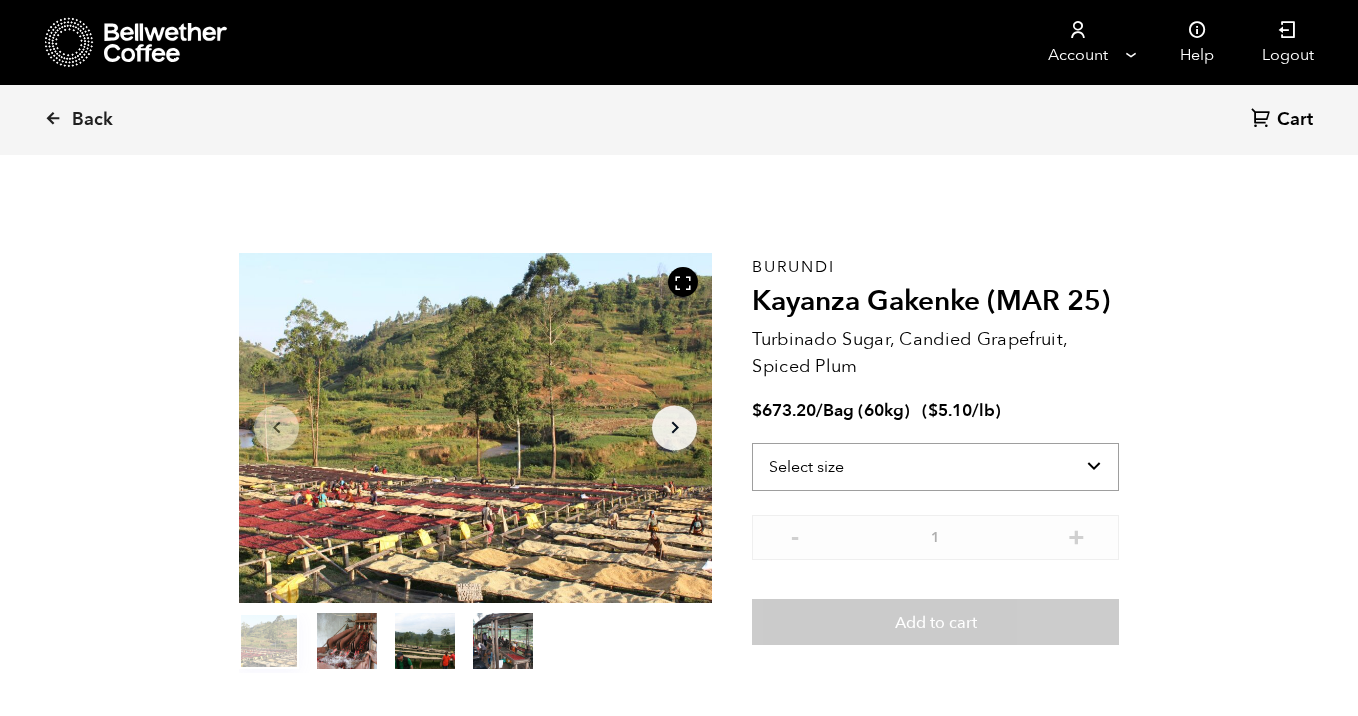 select on "bag-3" 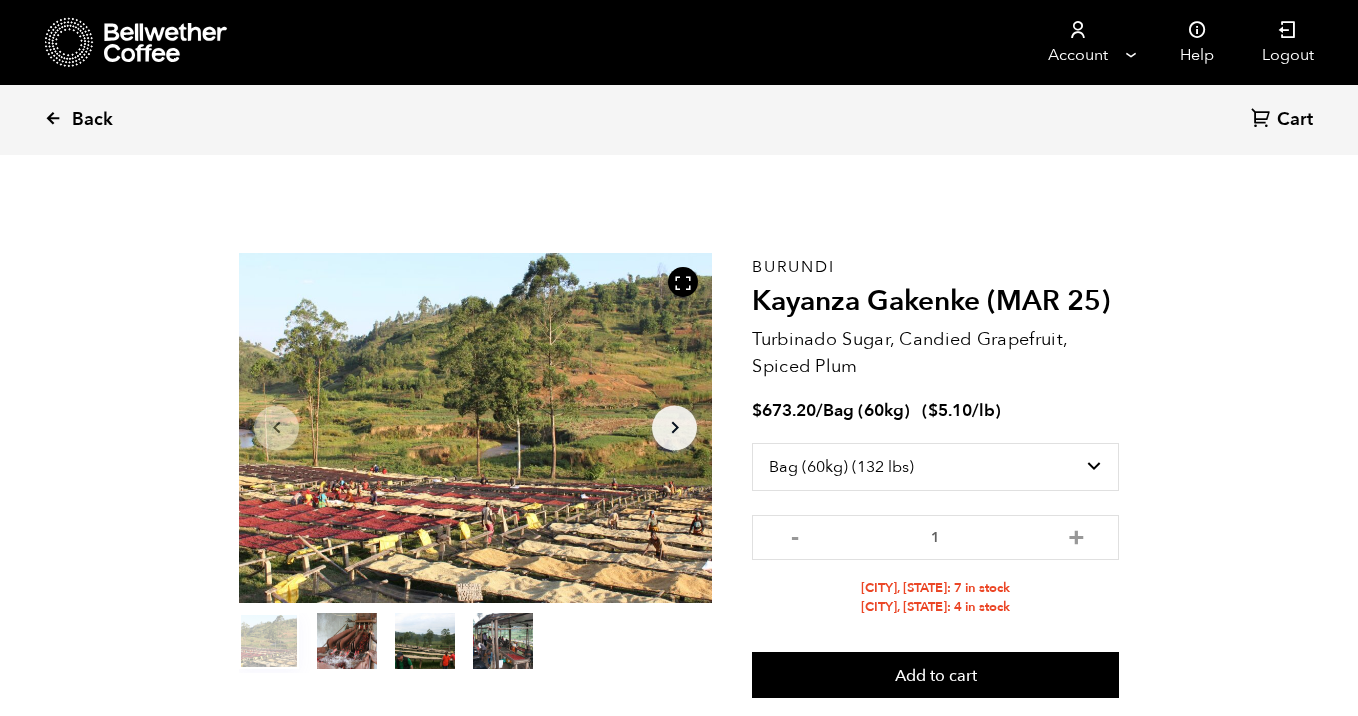 click at bounding box center (53, 118) 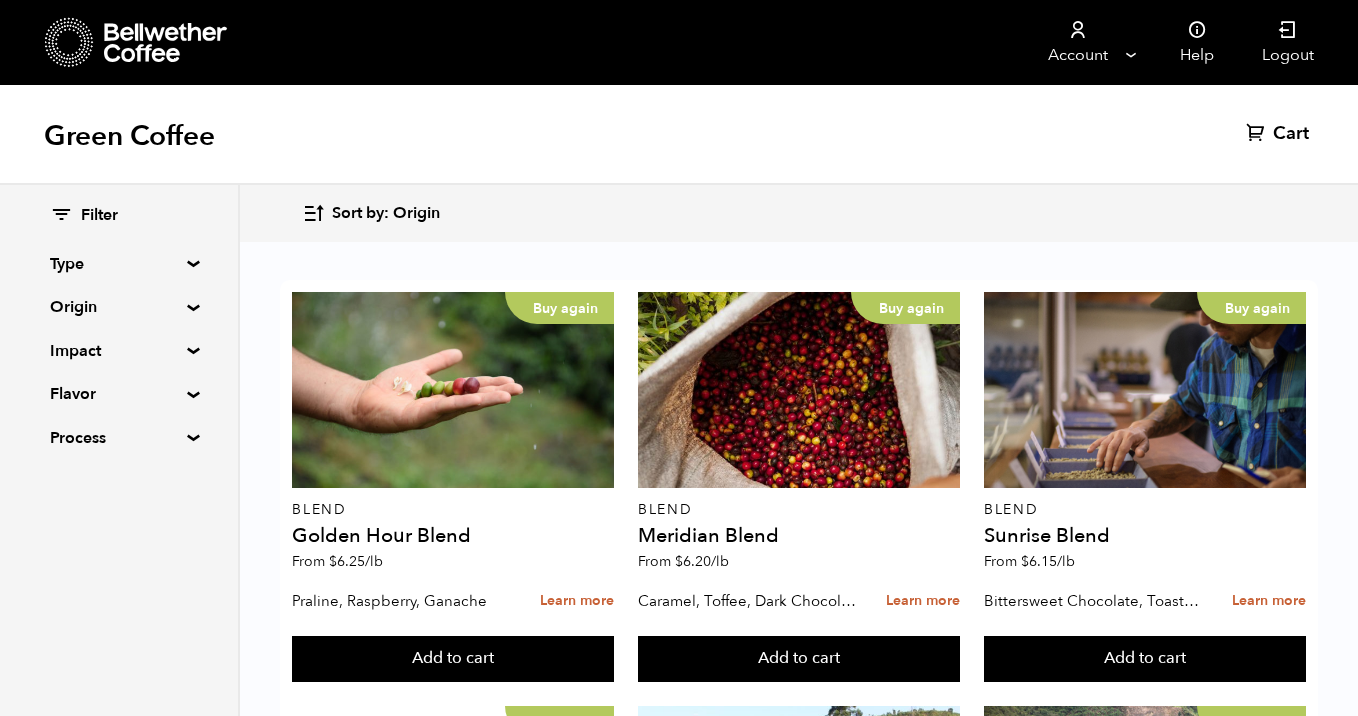 scroll, scrollTop: 2090, scrollLeft: 0, axis: vertical 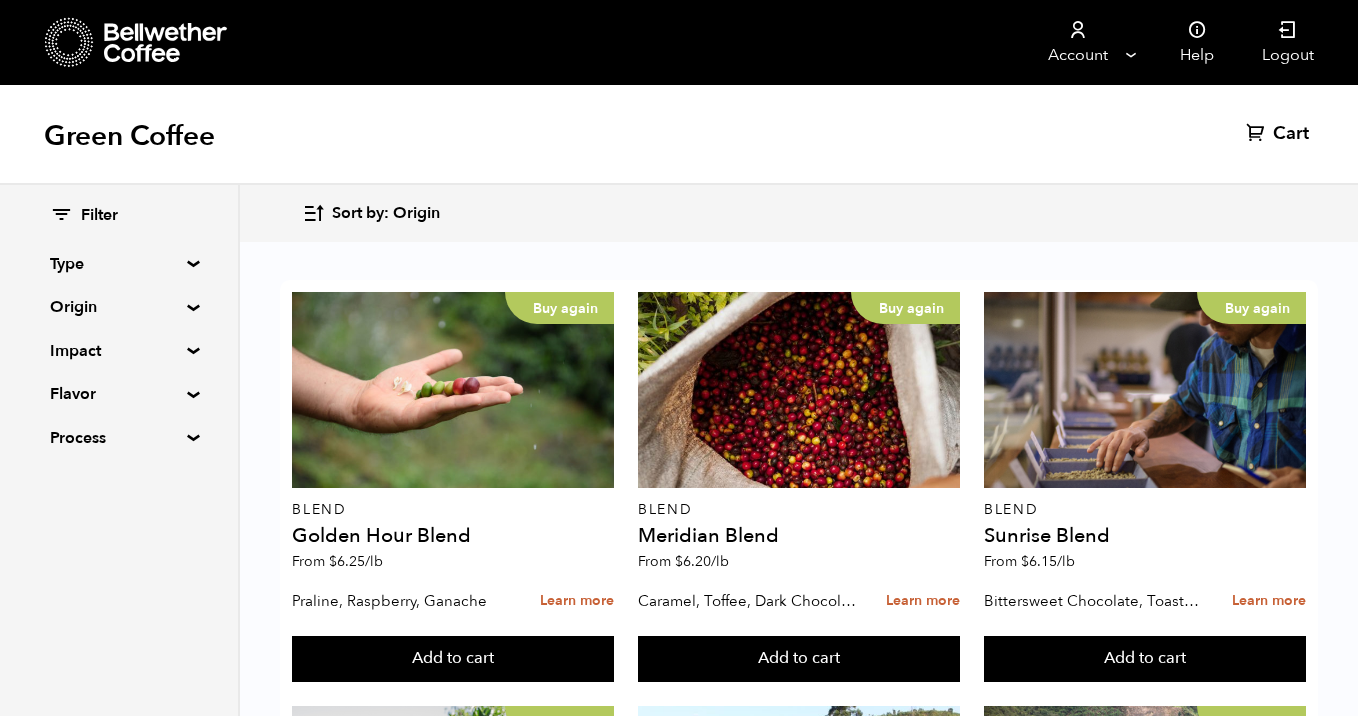 click on "Buy again" at bounding box center [453, 2460] 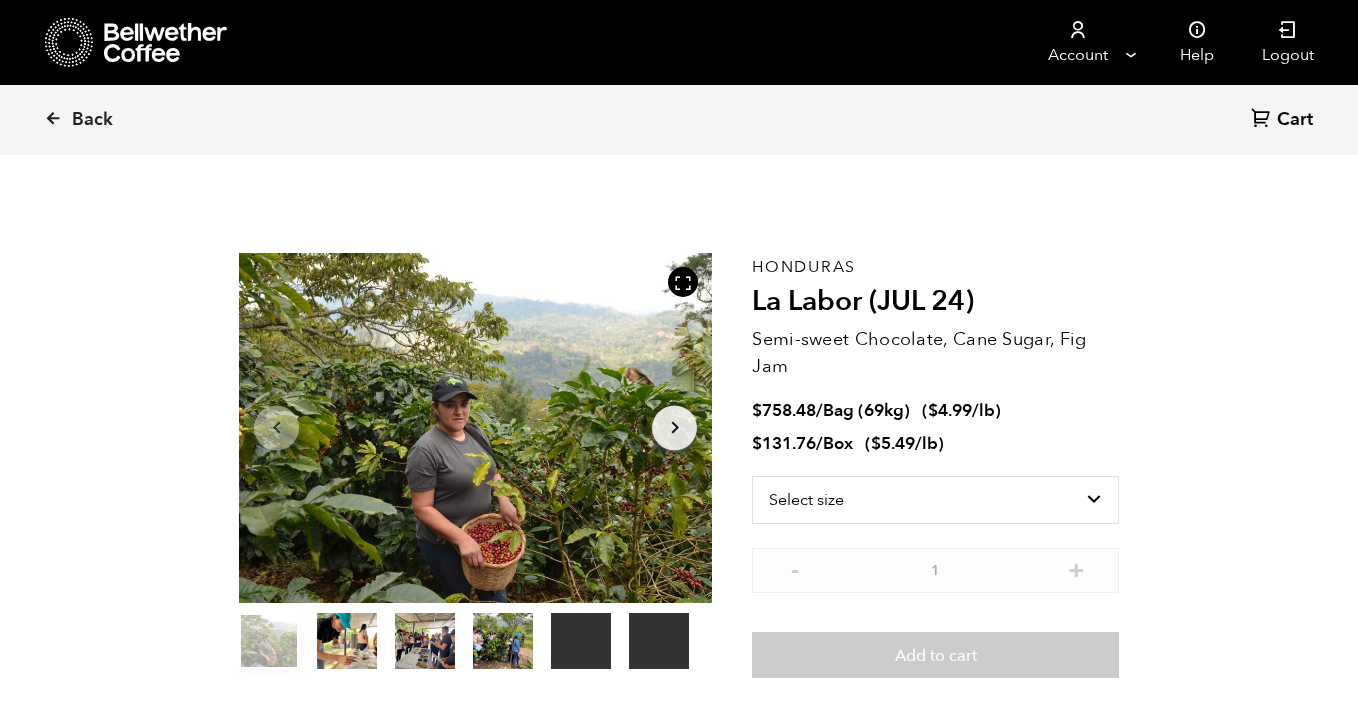 scroll, scrollTop: 0, scrollLeft: 0, axis: both 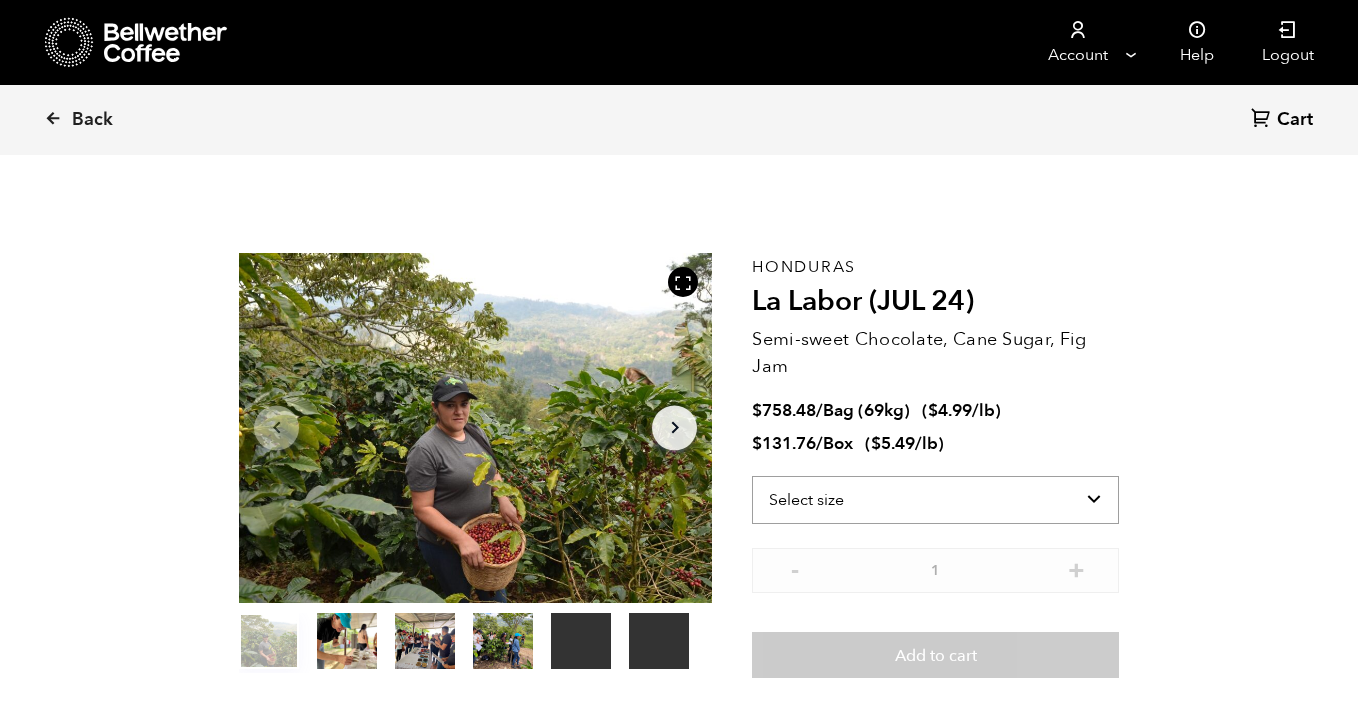 click on "Select size   Bag (69kg) (152 lbs) Box (24 lbs)" at bounding box center (935, 500) 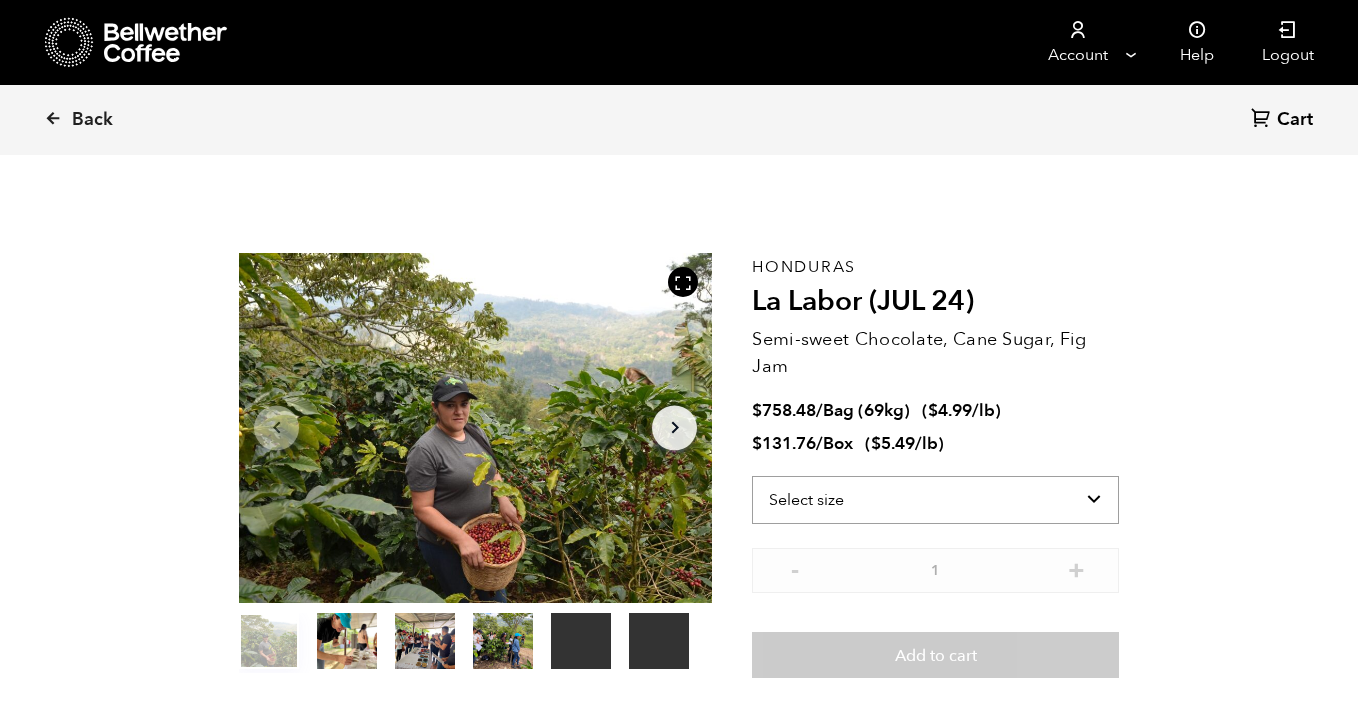 select on "bag-2" 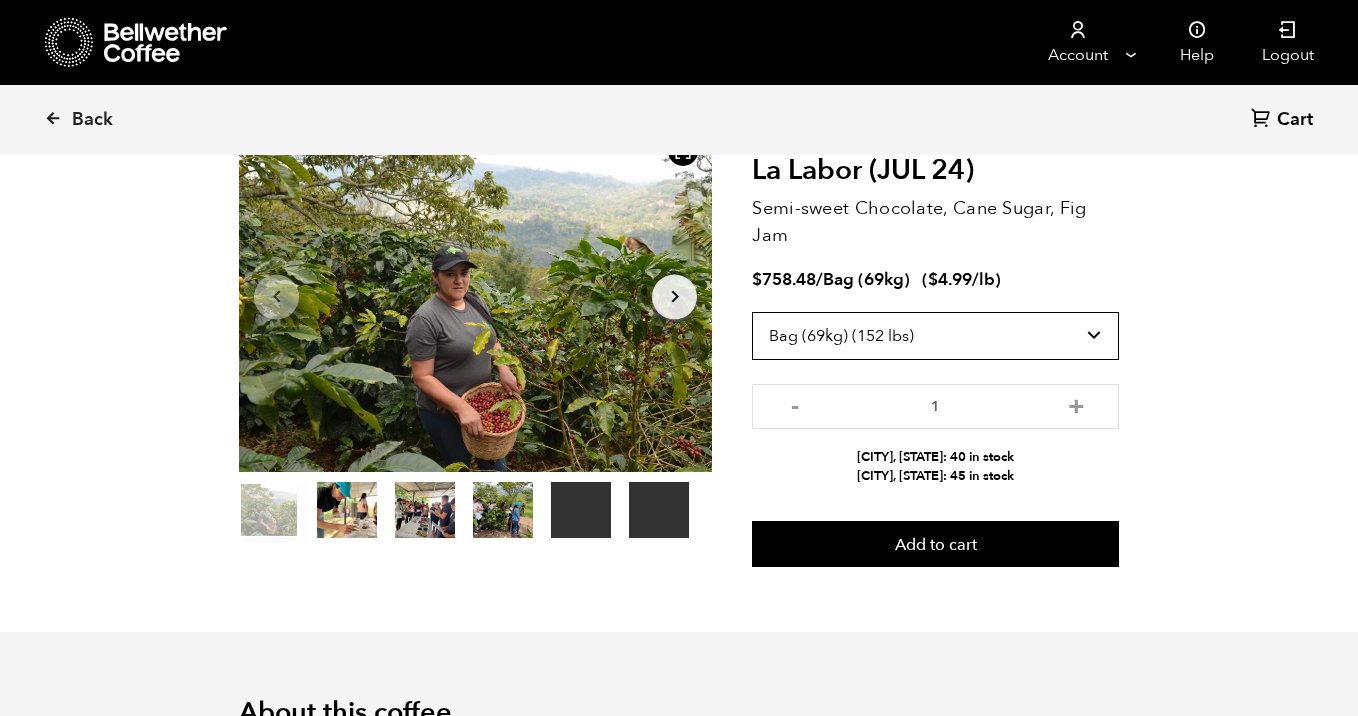 scroll, scrollTop: 136, scrollLeft: 0, axis: vertical 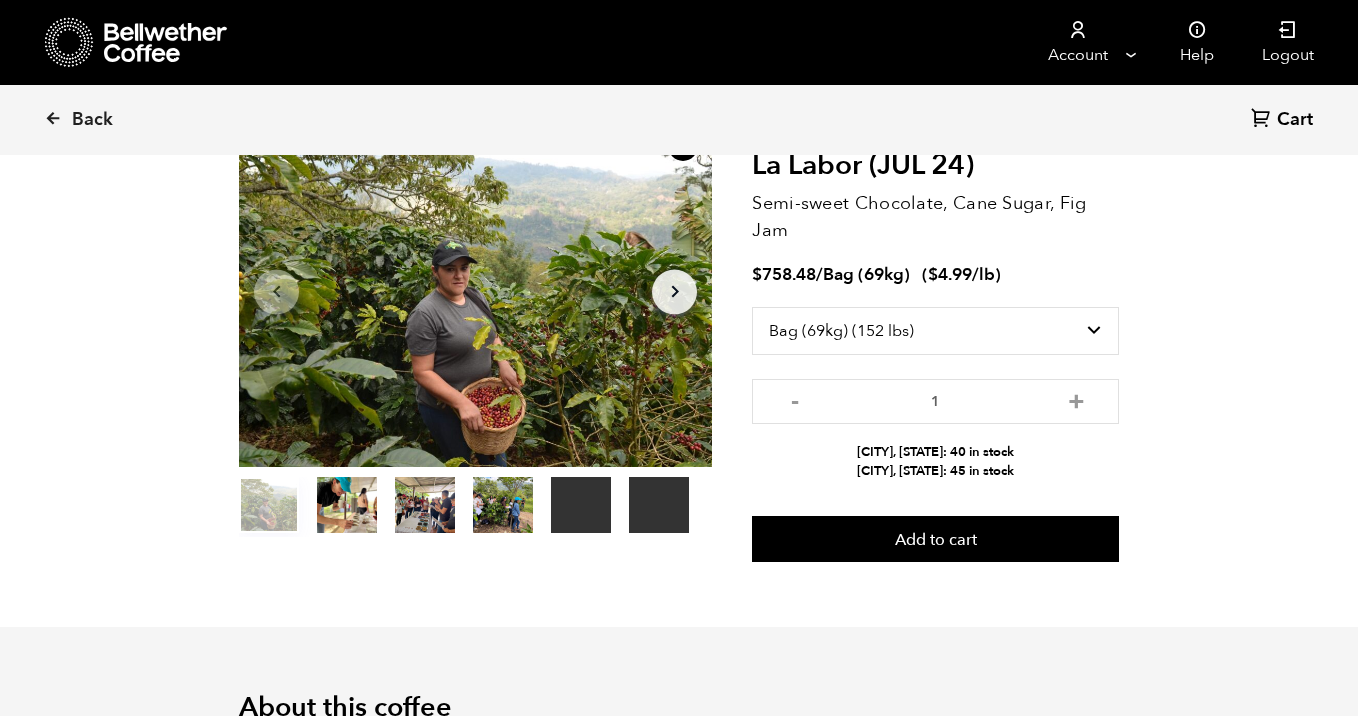click on "item 1" at bounding box center [347, 509] 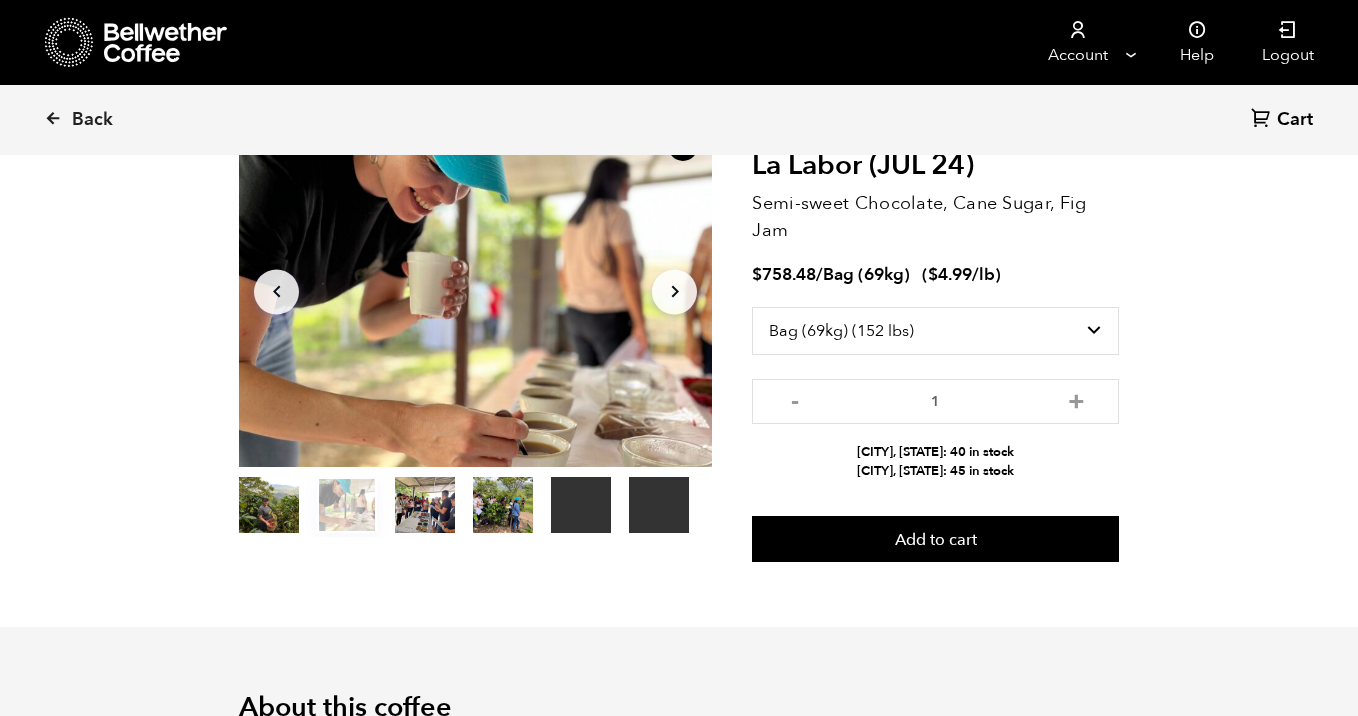 click on "item 2" at bounding box center (425, 509) 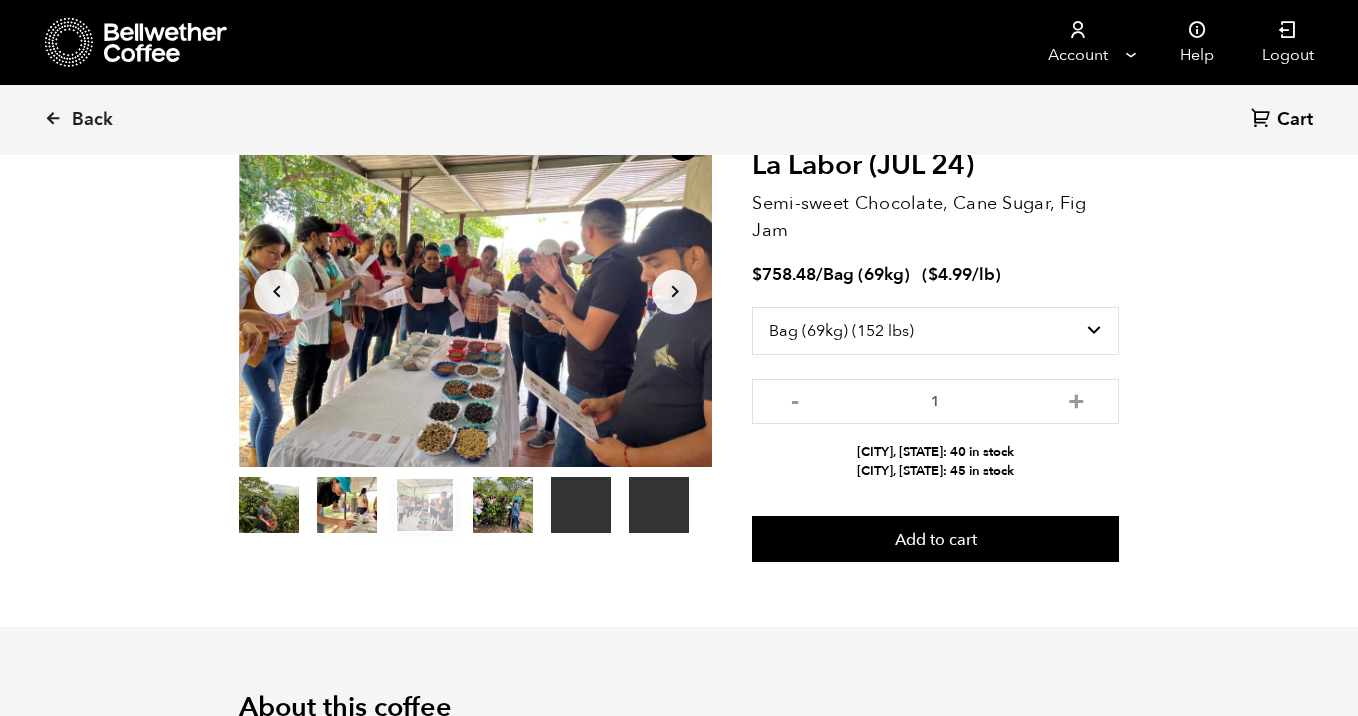 click on "item 3" at bounding box center [503, 509] 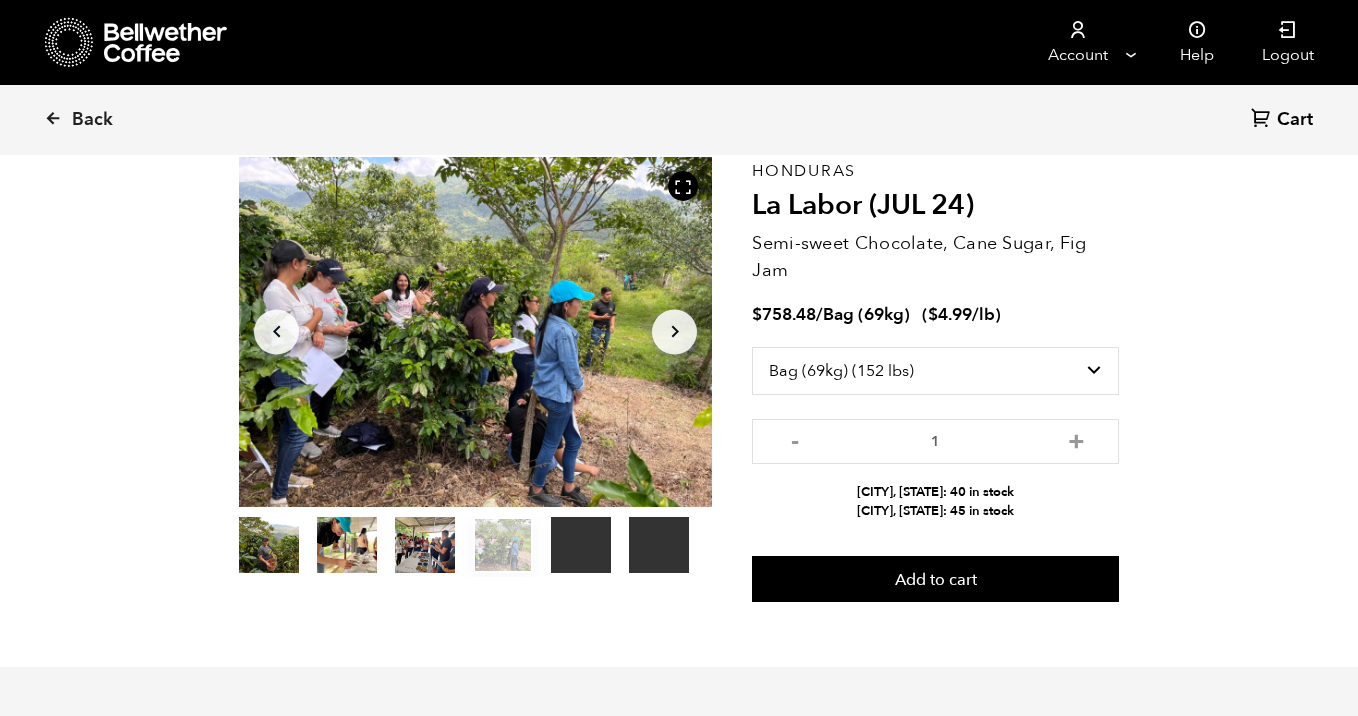 scroll, scrollTop: 0, scrollLeft: 0, axis: both 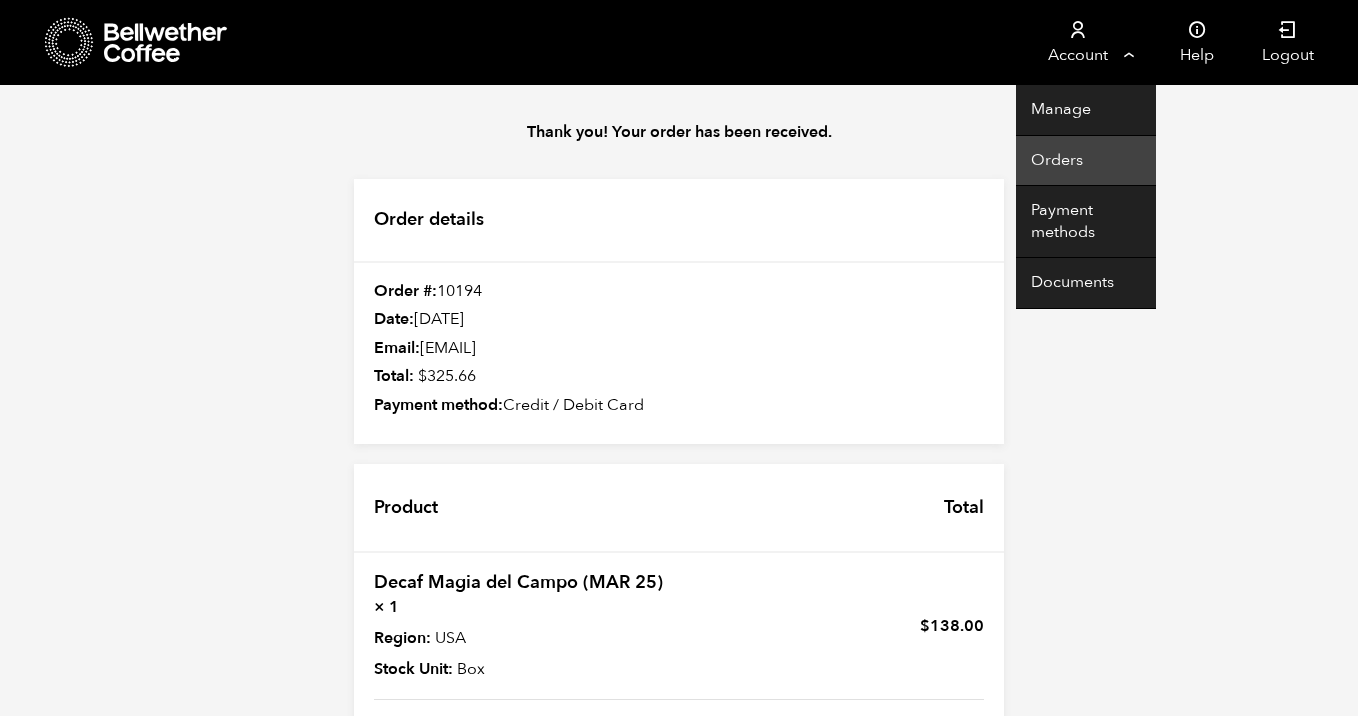 click on "Orders" at bounding box center [1086, 161] 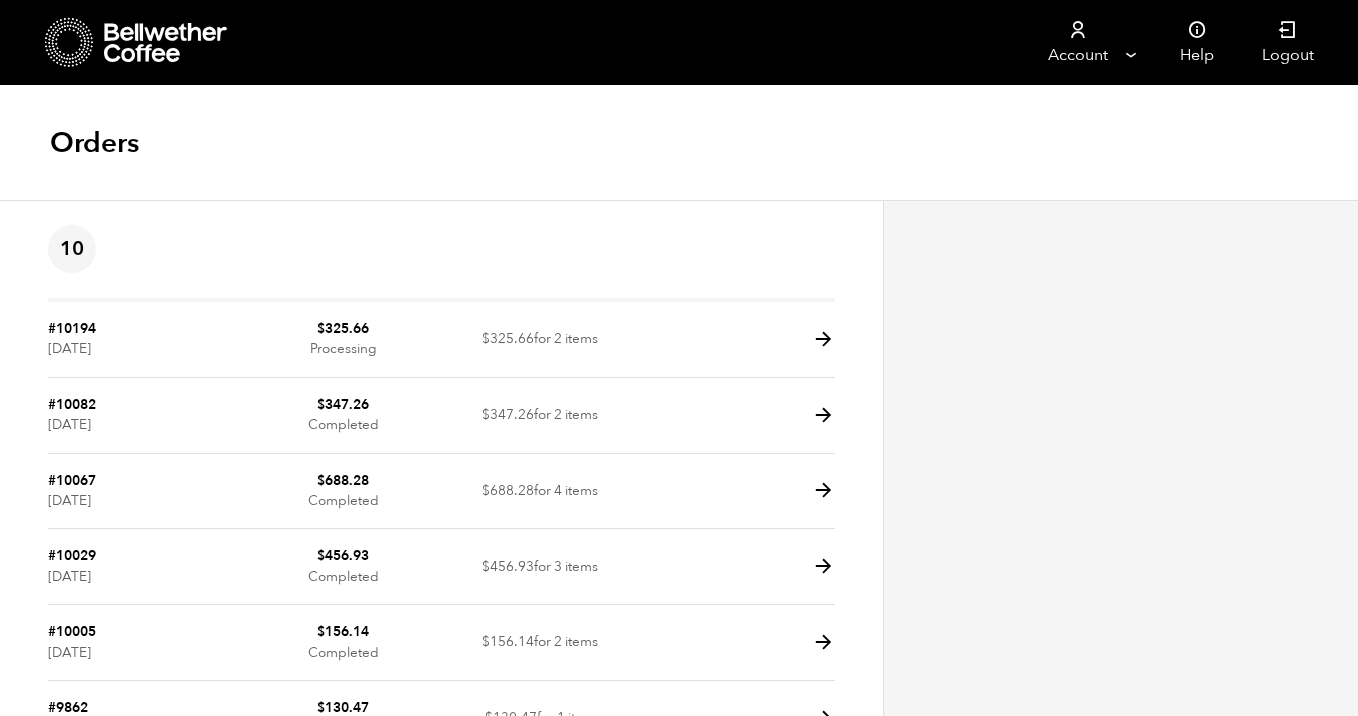 scroll, scrollTop: 0, scrollLeft: 0, axis: both 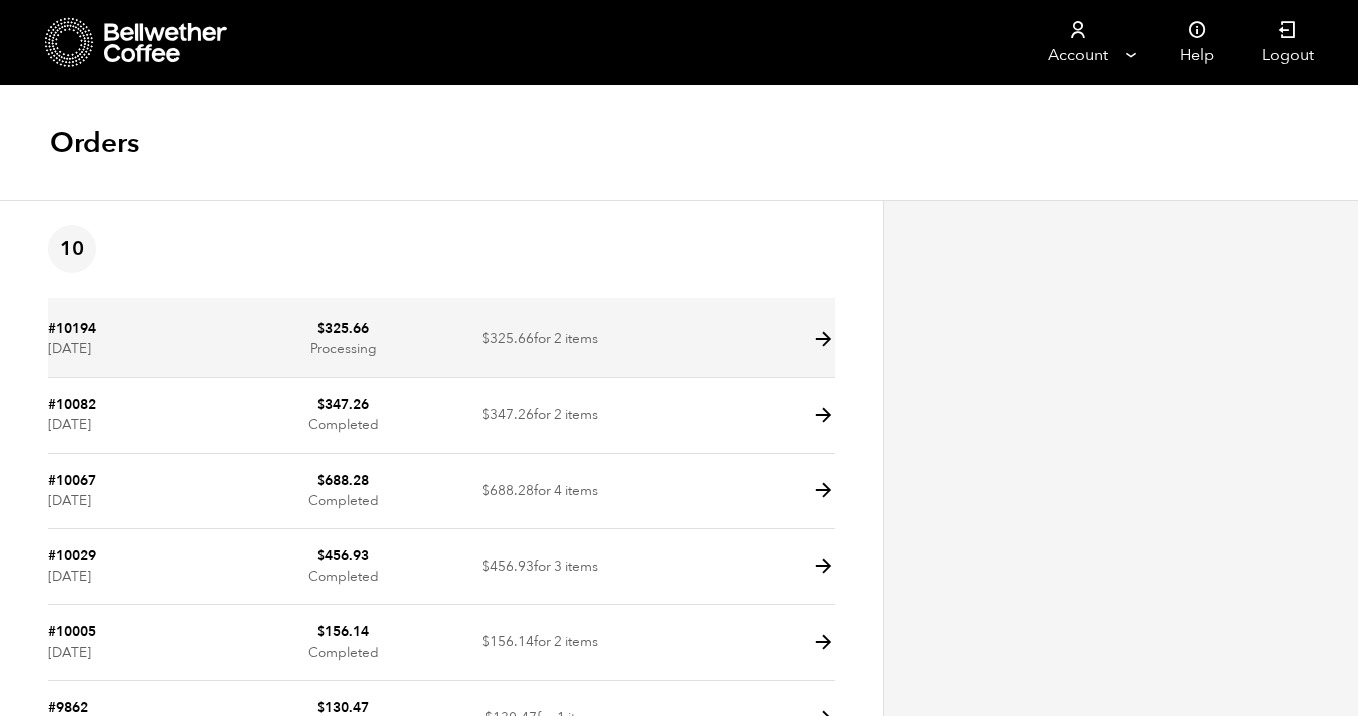 click at bounding box center (823, 339) 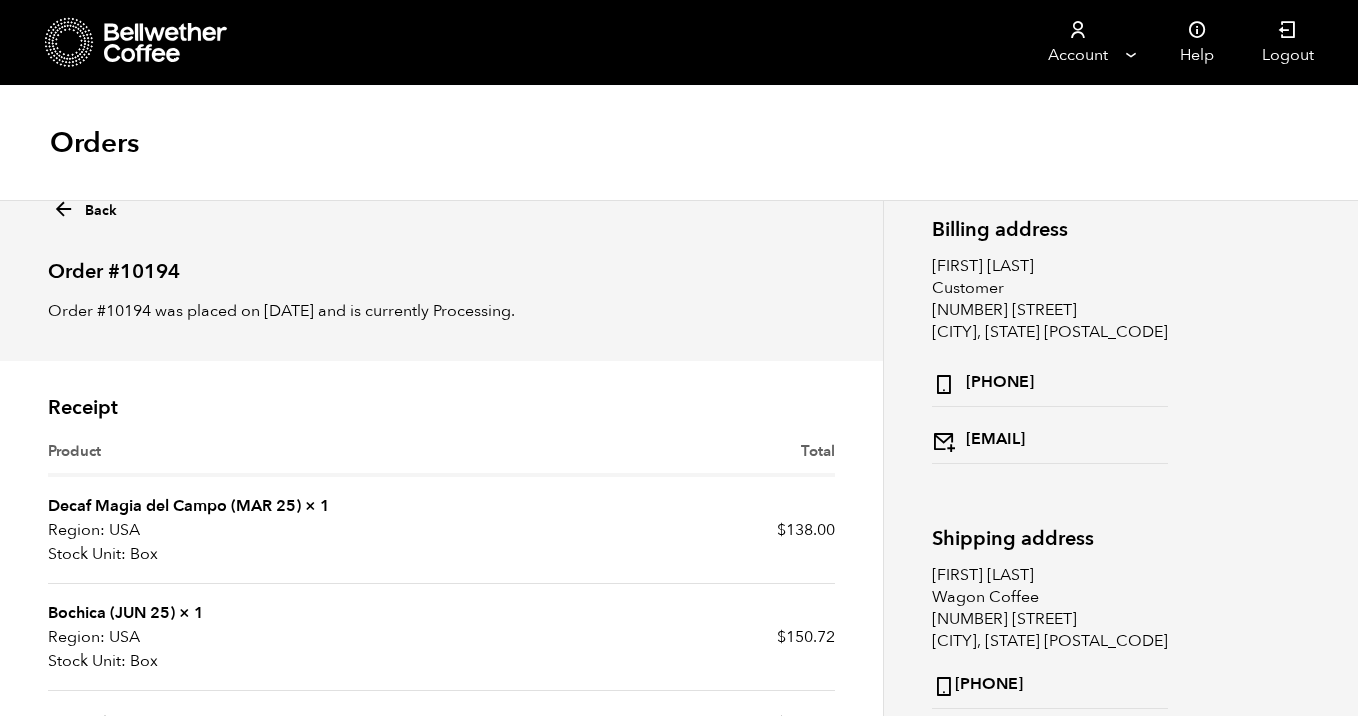 scroll, scrollTop: 0, scrollLeft: 0, axis: both 